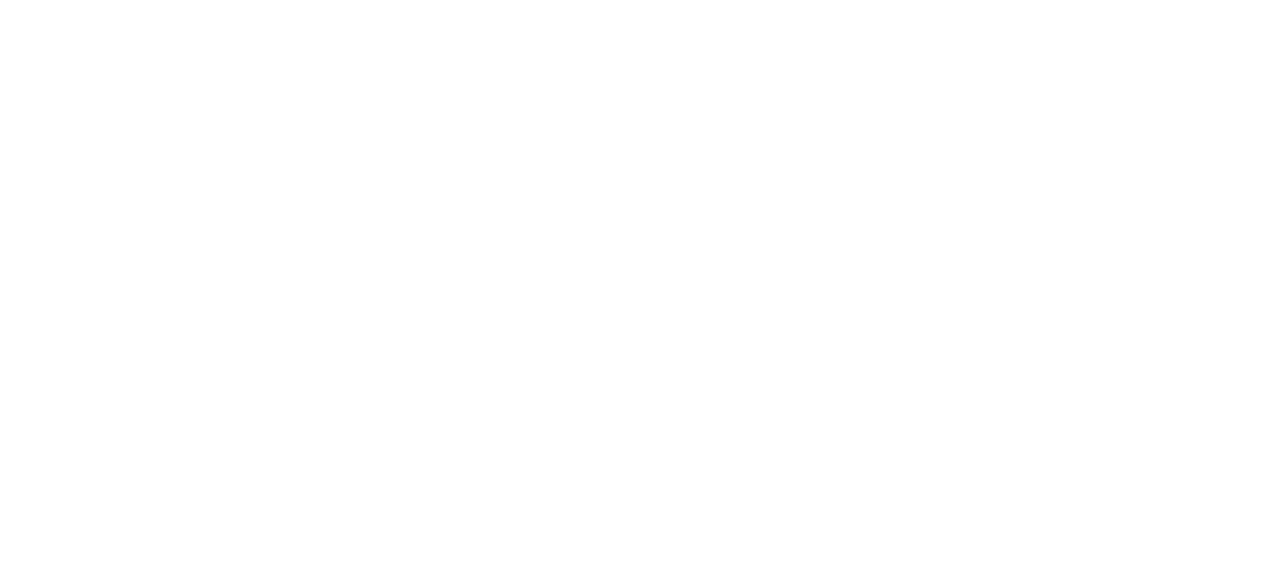 scroll, scrollTop: 0, scrollLeft: 0, axis: both 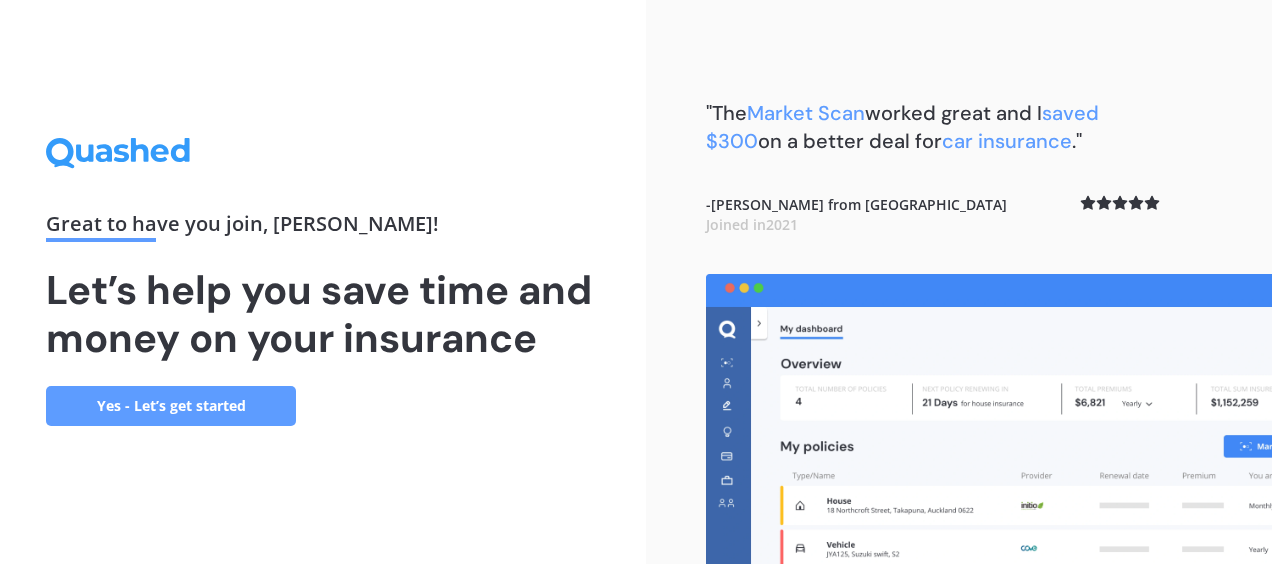 click on "Yes - Let’s get started" at bounding box center [171, 406] 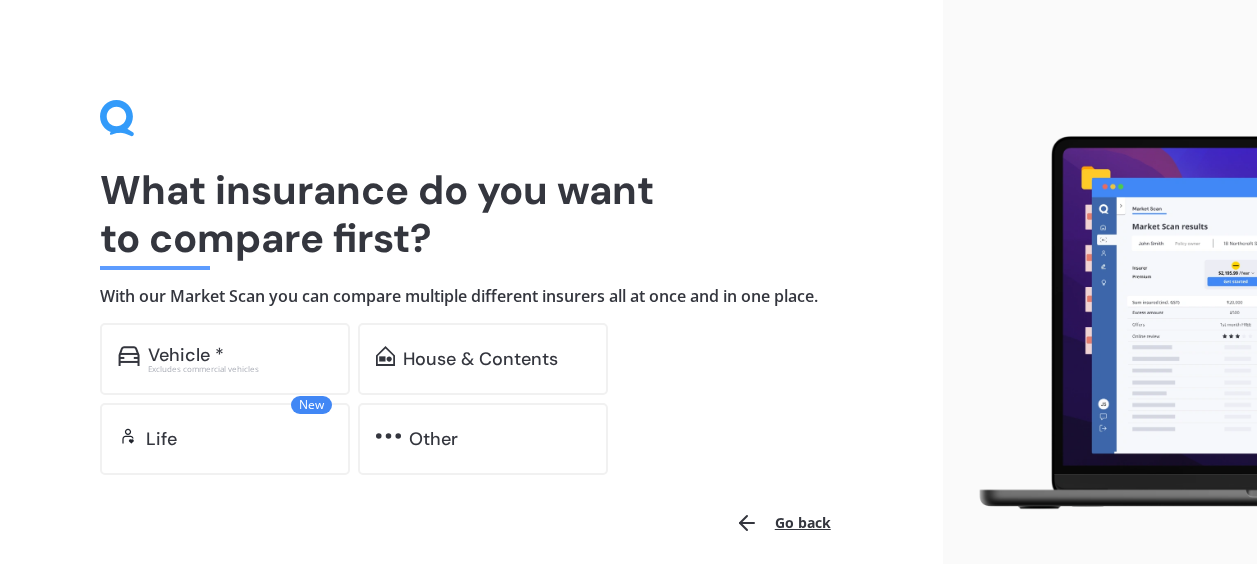 scroll, scrollTop: 82, scrollLeft: 0, axis: vertical 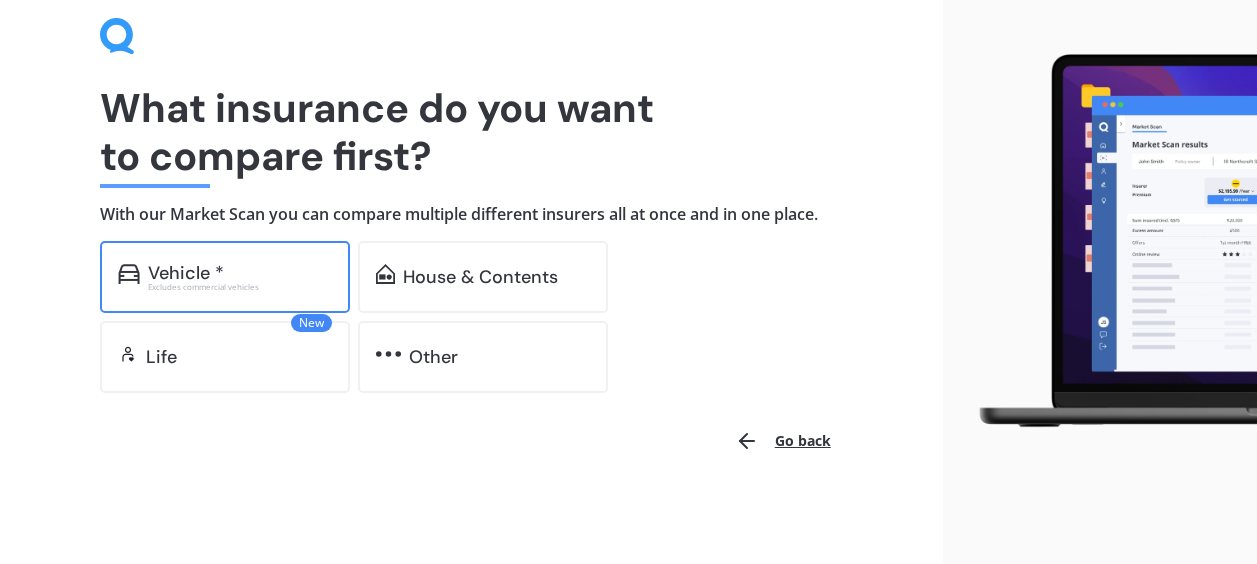 click on "Vehicle *" at bounding box center [186, 273] 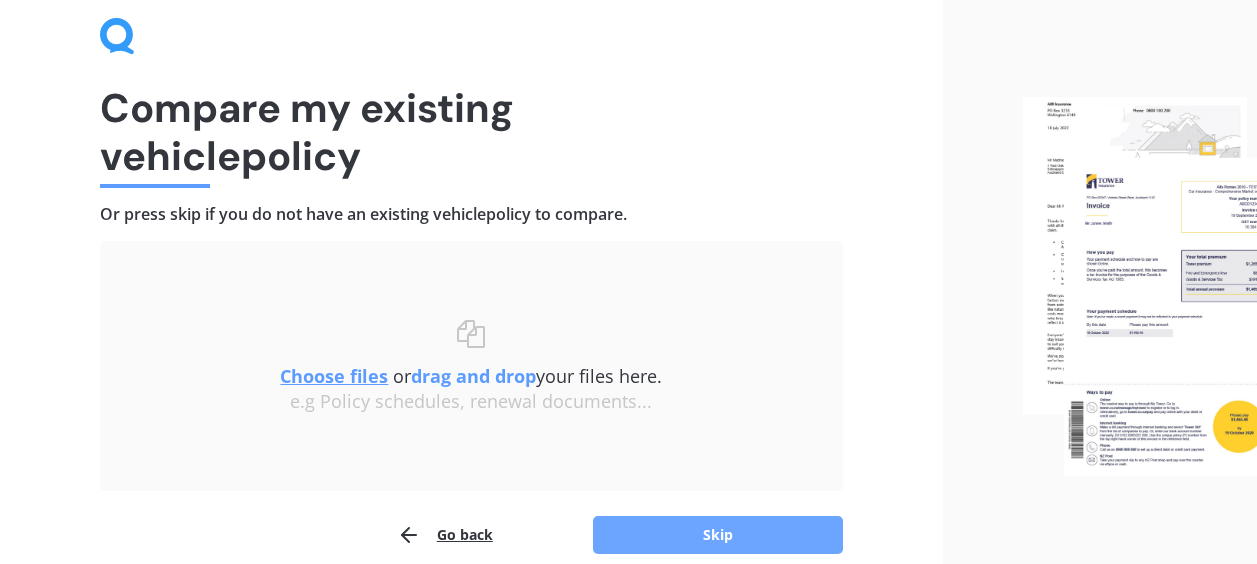 click on "Skip" at bounding box center (718, 535) 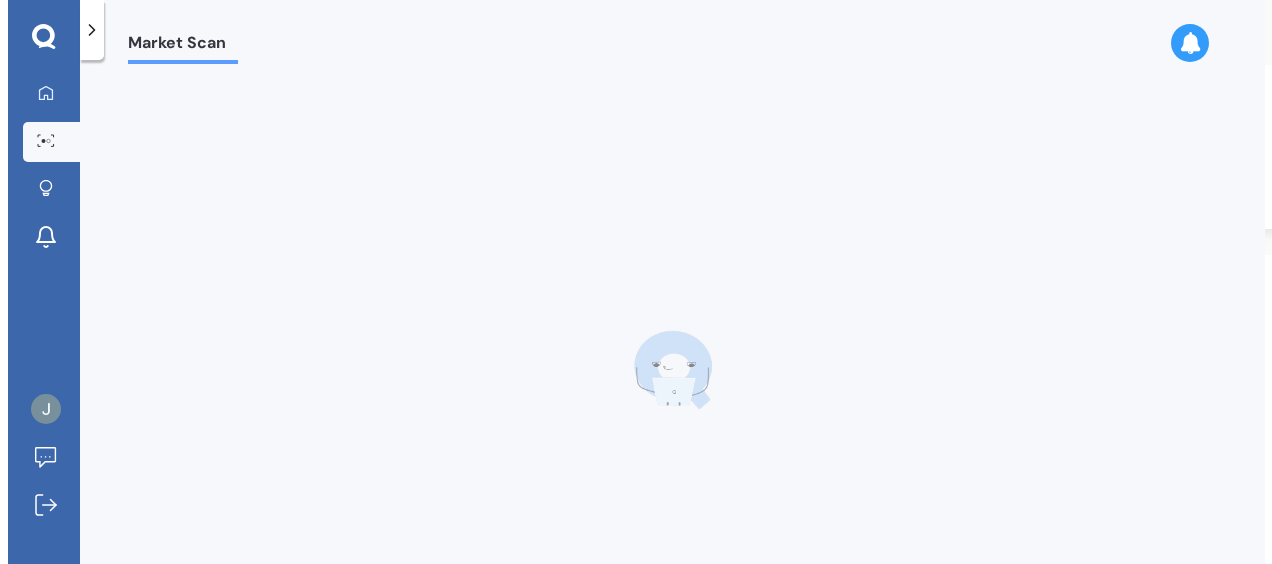 scroll, scrollTop: 0, scrollLeft: 0, axis: both 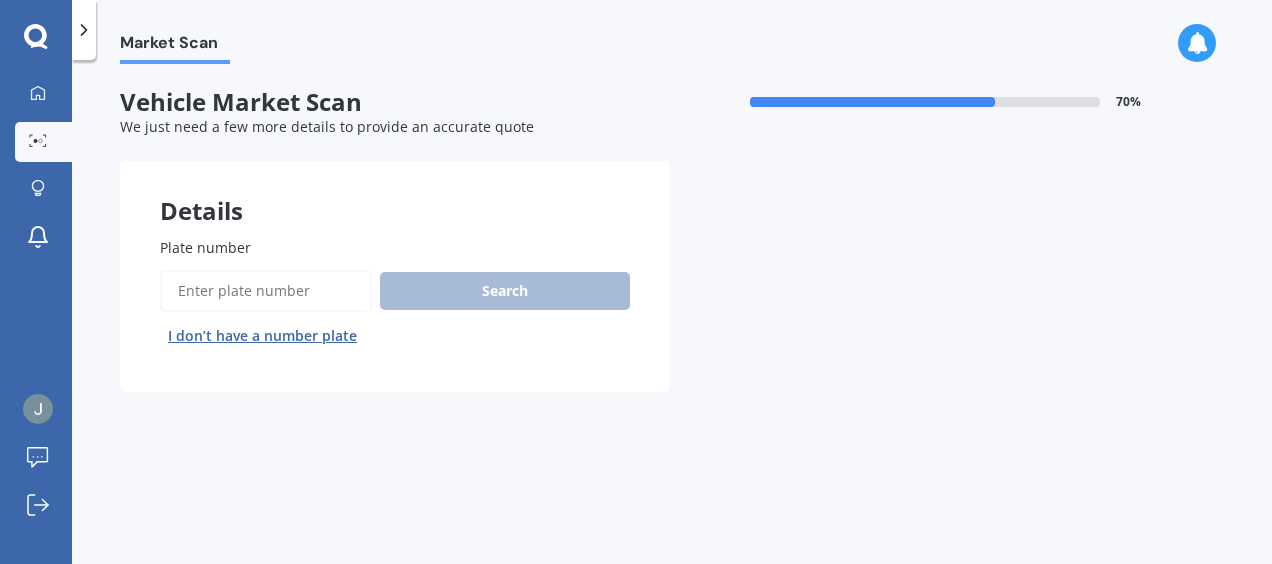 click on "Plate number" at bounding box center (266, 291) 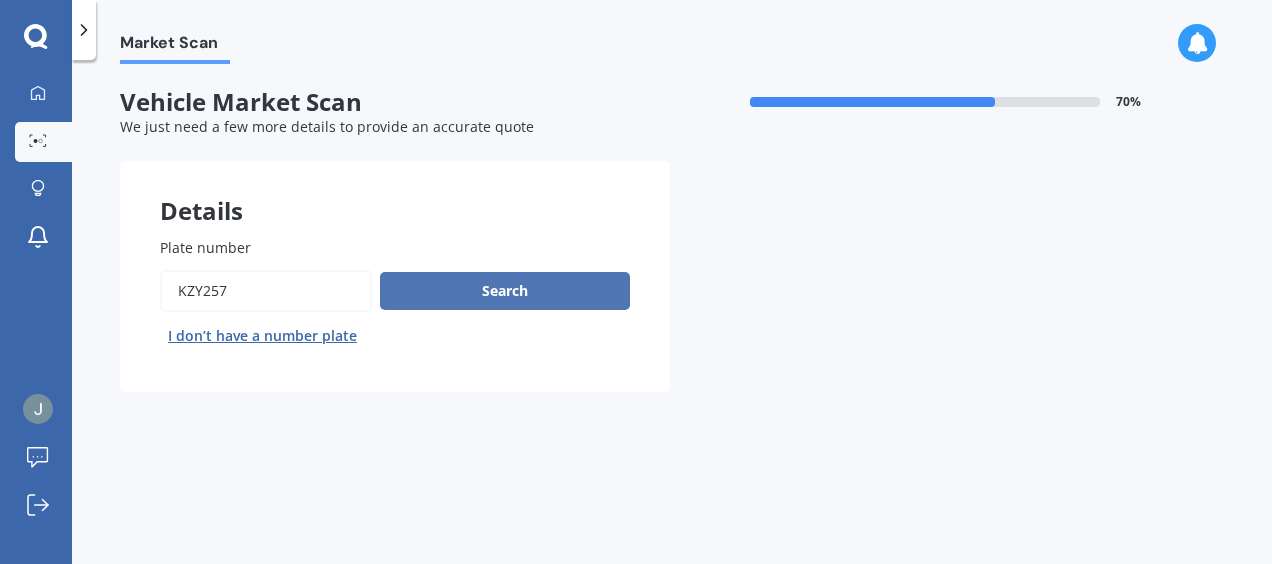 type on "kzy257" 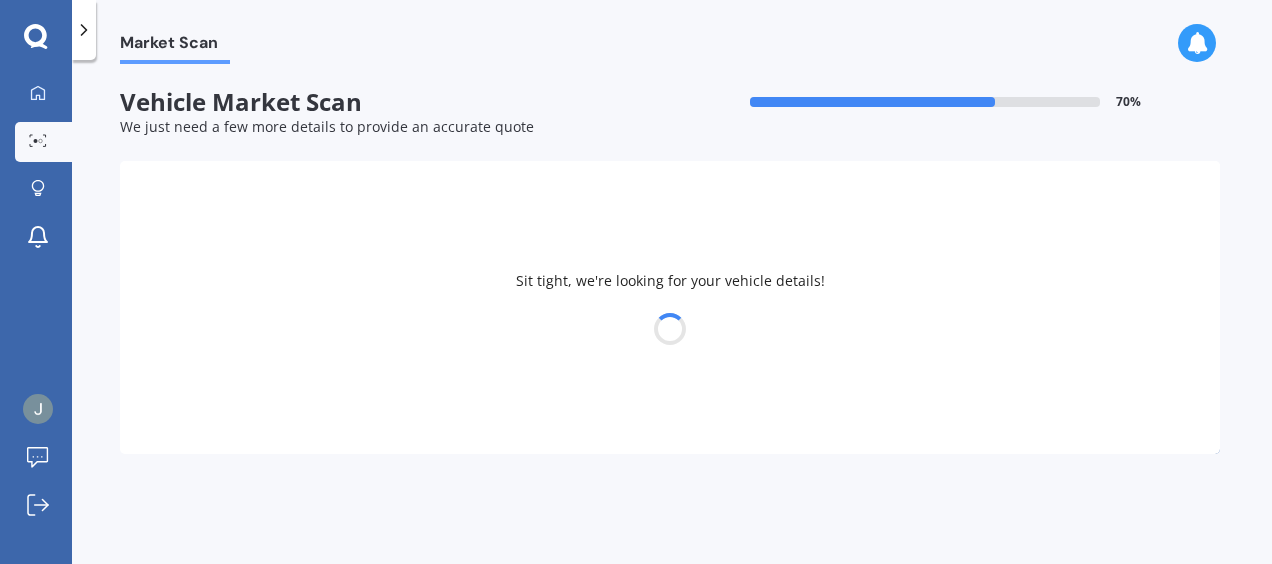 select on "NISSAN" 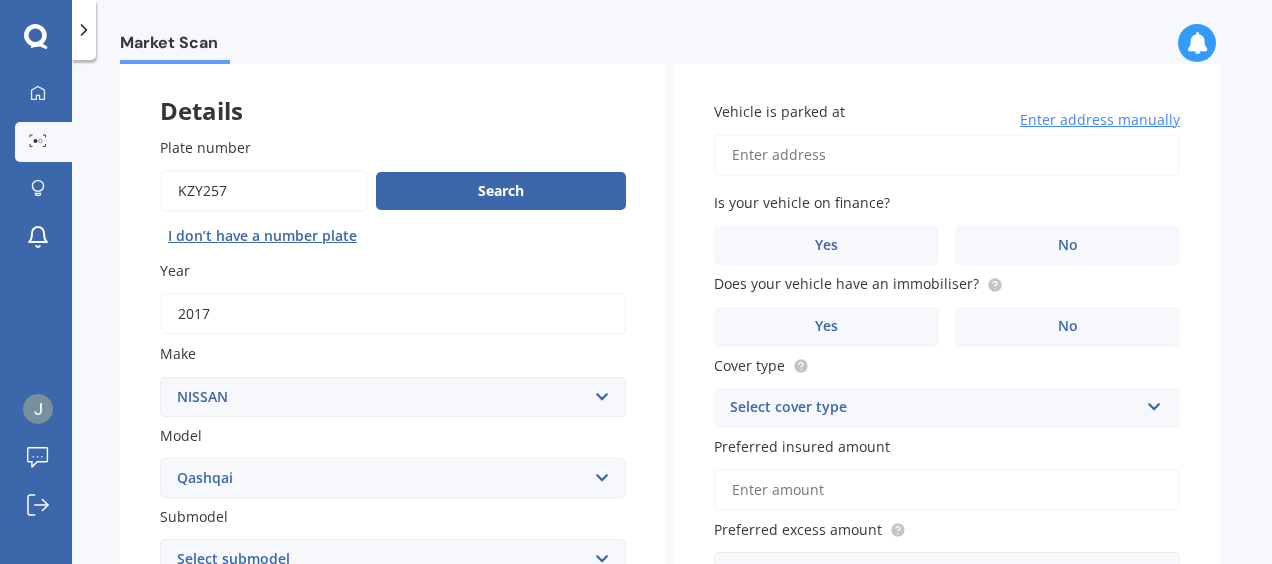 scroll, scrollTop: 200, scrollLeft: 0, axis: vertical 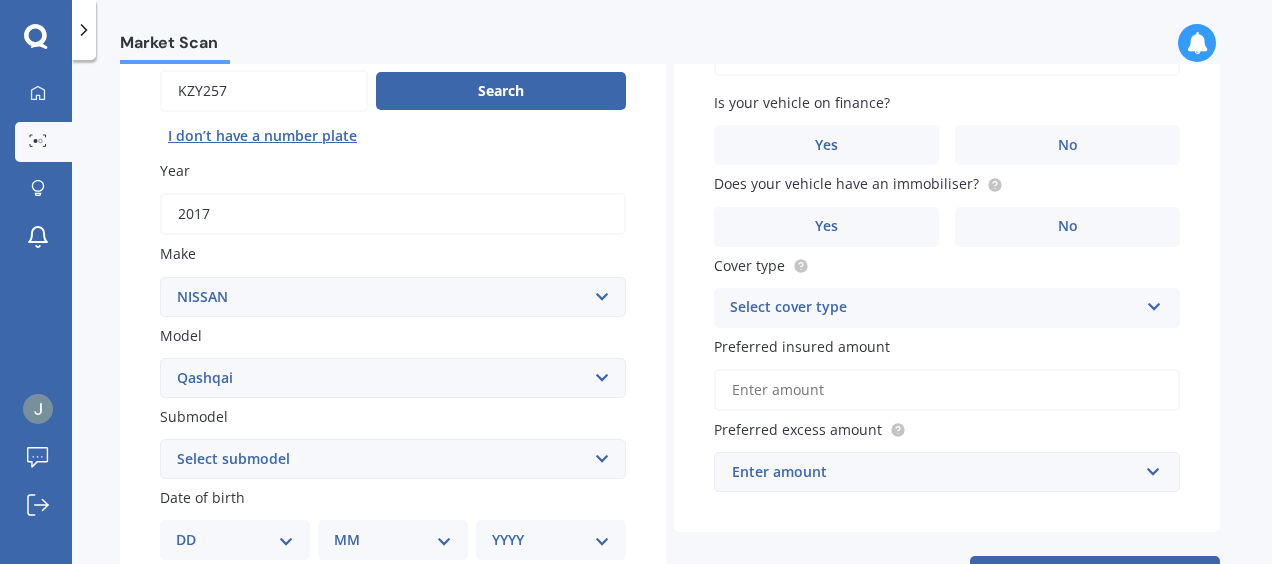 click on "Select submodel (All Other) N-TEC ST ST-L Ti Ti-L TI-L E-POWER 1.5PEH TS Turbo Diesel Turbo Wagon" at bounding box center [393, 459] 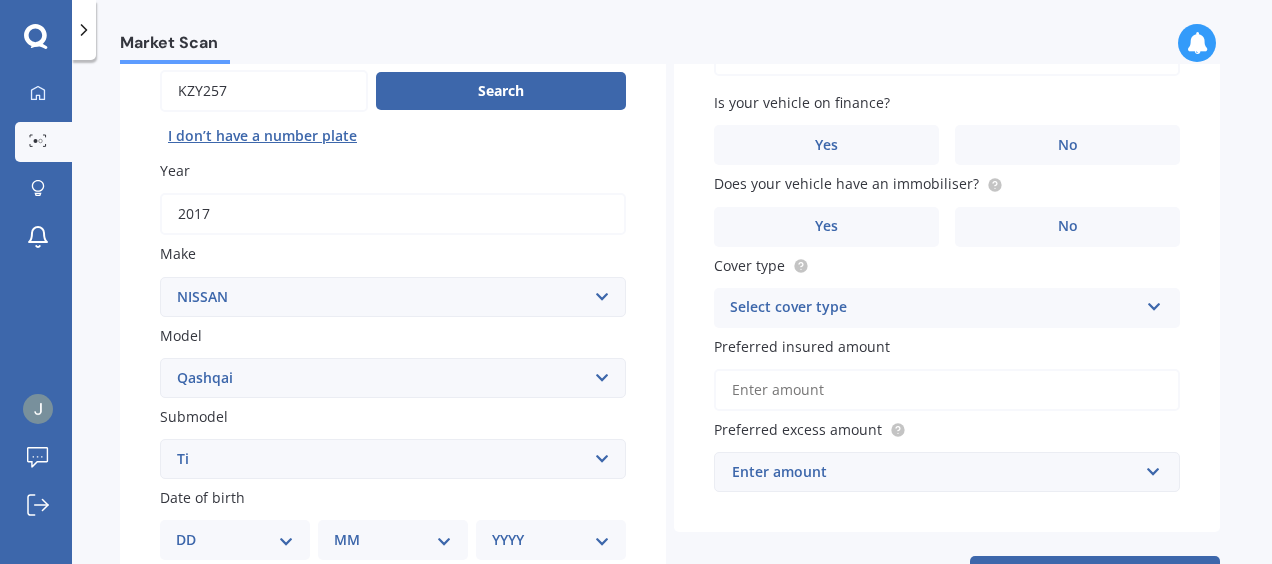 click on "Select submodel (All Other) N-TEC ST ST-L Ti Ti-L TI-L E-POWER 1.5PEH TS Turbo Diesel Turbo Wagon" at bounding box center (393, 459) 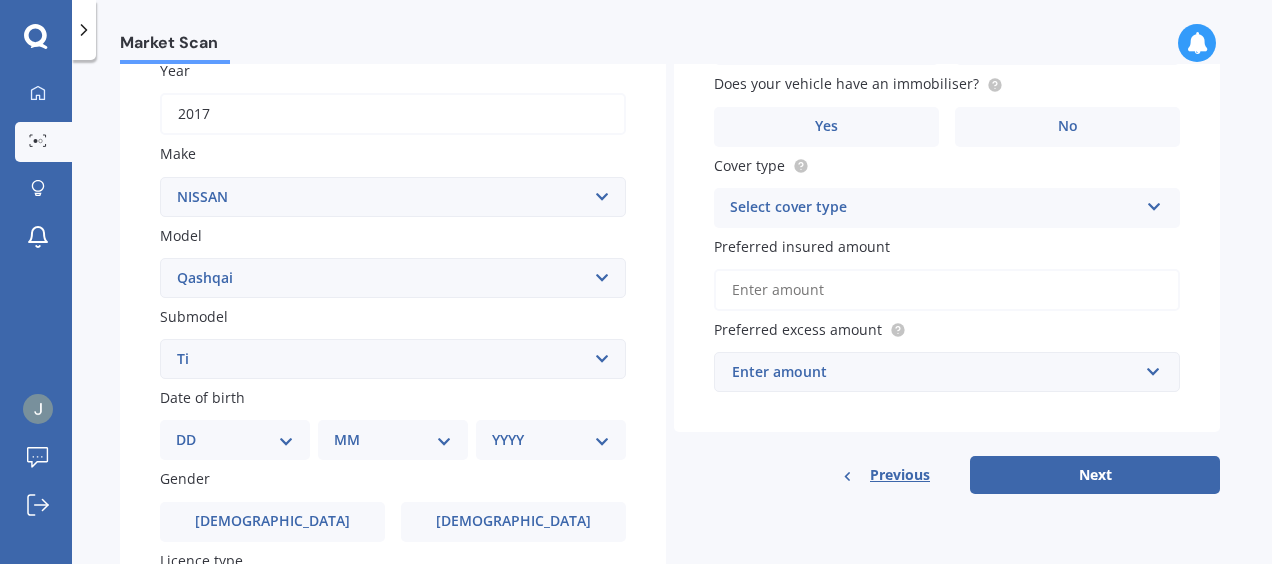 click on "DD 01 02 03 04 05 06 07 08 09 10 11 12 13 14 15 16 17 18 19 20 21 22 23 24 25 26 27 28 29 30 31" at bounding box center [235, 440] 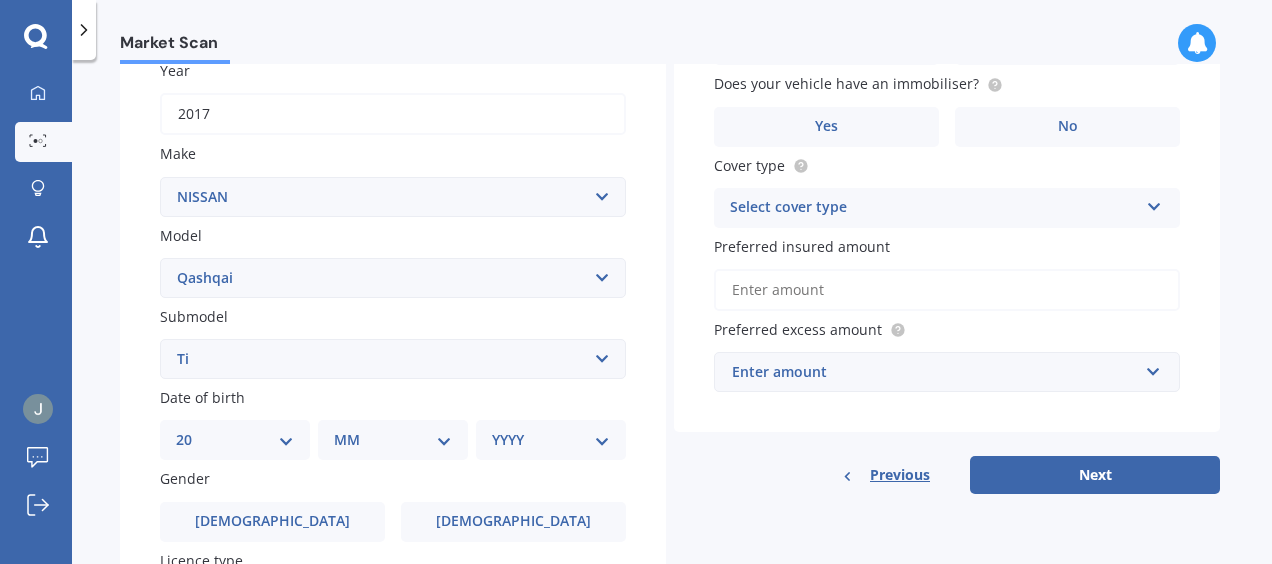 click on "DD 01 02 03 04 05 06 07 08 09 10 11 12 13 14 15 16 17 18 19 20 21 22 23 24 25 26 27 28 29 30 31" at bounding box center [235, 440] 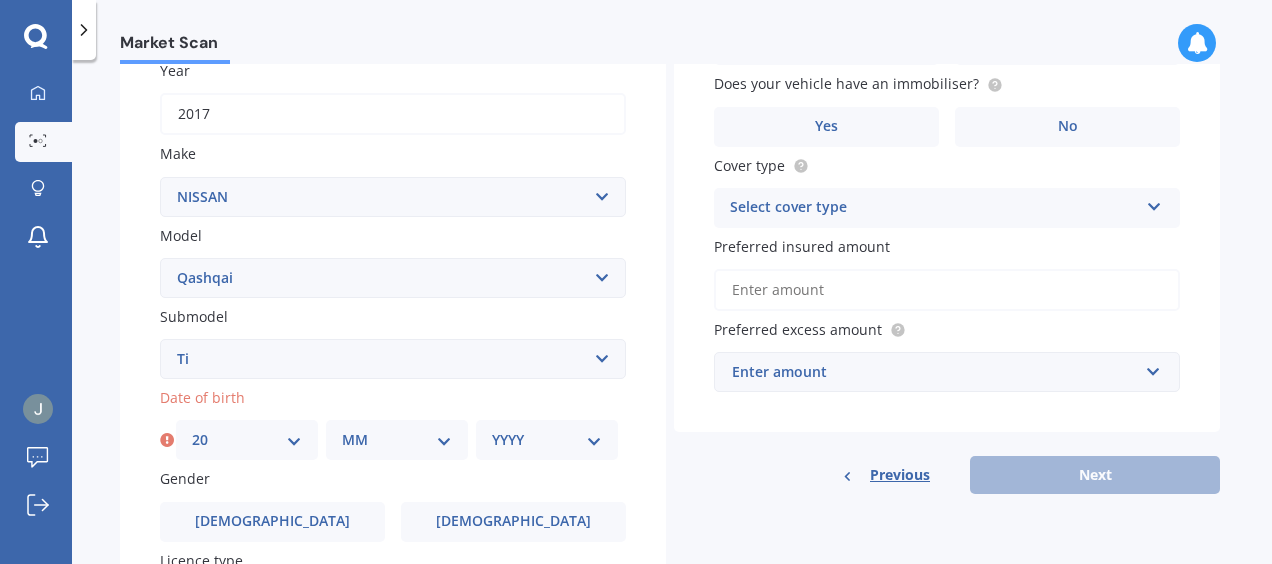 click on "MM 01 02 03 04 05 06 07 08 09 10 11 12" at bounding box center [397, 440] 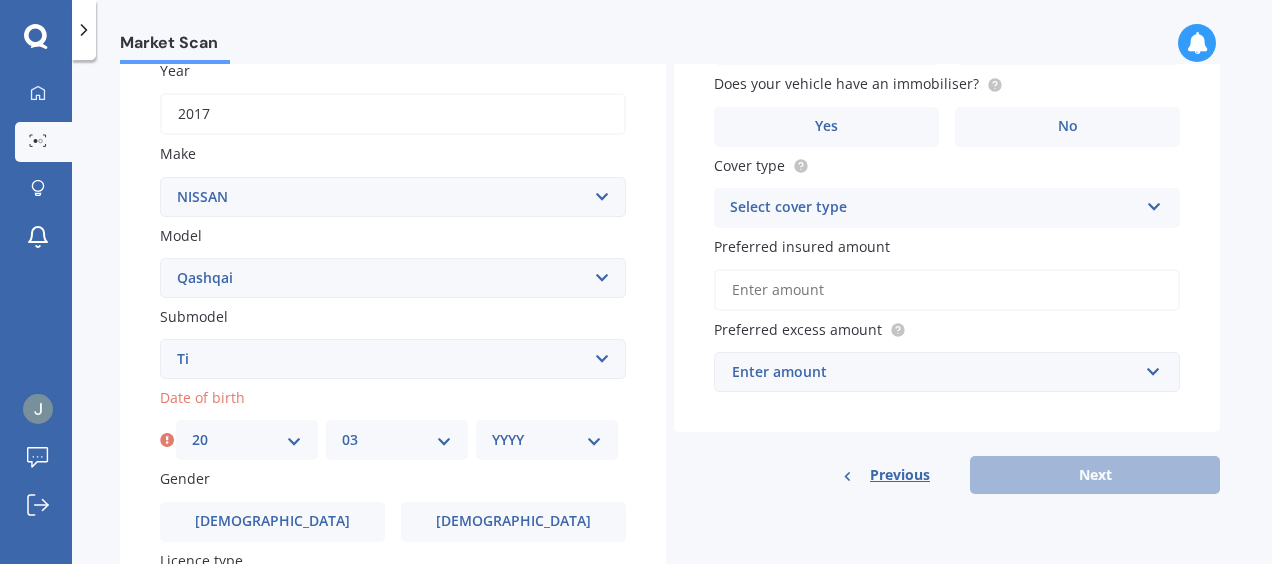 click on "MM 01 02 03 04 05 06 07 08 09 10 11 12" at bounding box center [397, 440] 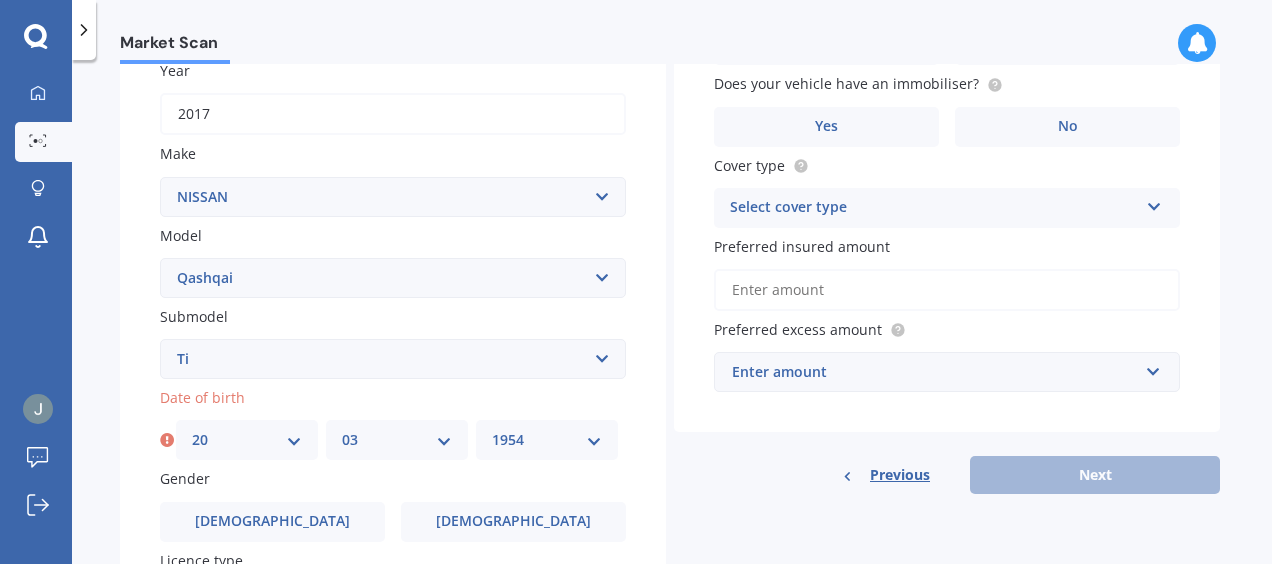 click on "YYYY 2025 2024 2023 2022 2021 2020 2019 2018 2017 2016 2015 2014 2013 2012 2011 2010 2009 2008 2007 2006 2005 2004 2003 2002 2001 2000 1999 1998 1997 1996 1995 1994 1993 1992 1991 1990 1989 1988 1987 1986 1985 1984 1983 1982 1981 1980 1979 1978 1977 1976 1975 1974 1973 1972 1971 1970 1969 1968 1967 1966 1965 1964 1963 1962 1961 1960 1959 1958 1957 1956 1955 1954 1953 1952 1951 1950 1949 1948 1947 1946 1945 1944 1943 1942 1941 1940 1939 1938 1937 1936 1935 1934 1933 1932 1931 1930 1929 1928 1927 1926" at bounding box center (547, 440) 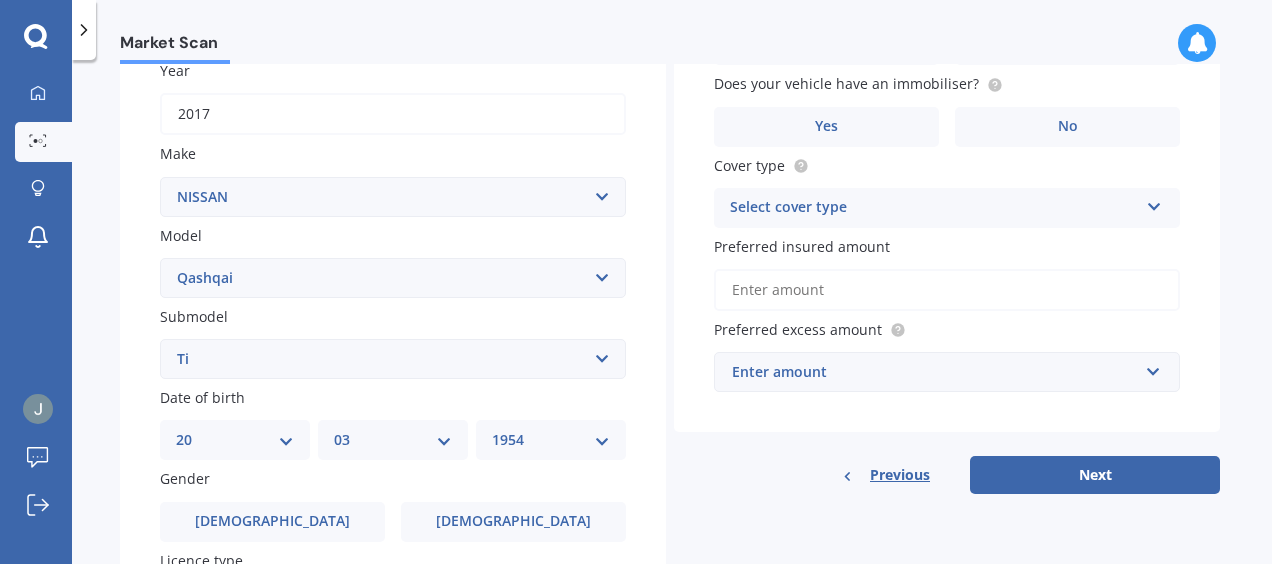 scroll, scrollTop: 400, scrollLeft: 0, axis: vertical 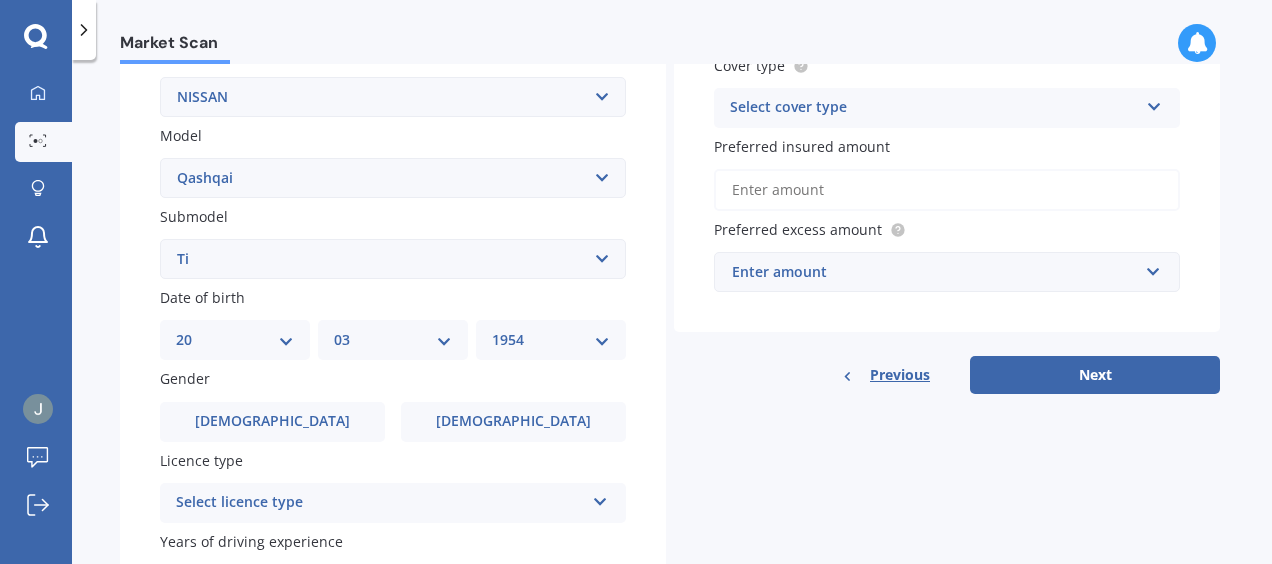 click at bounding box center [600, 498] 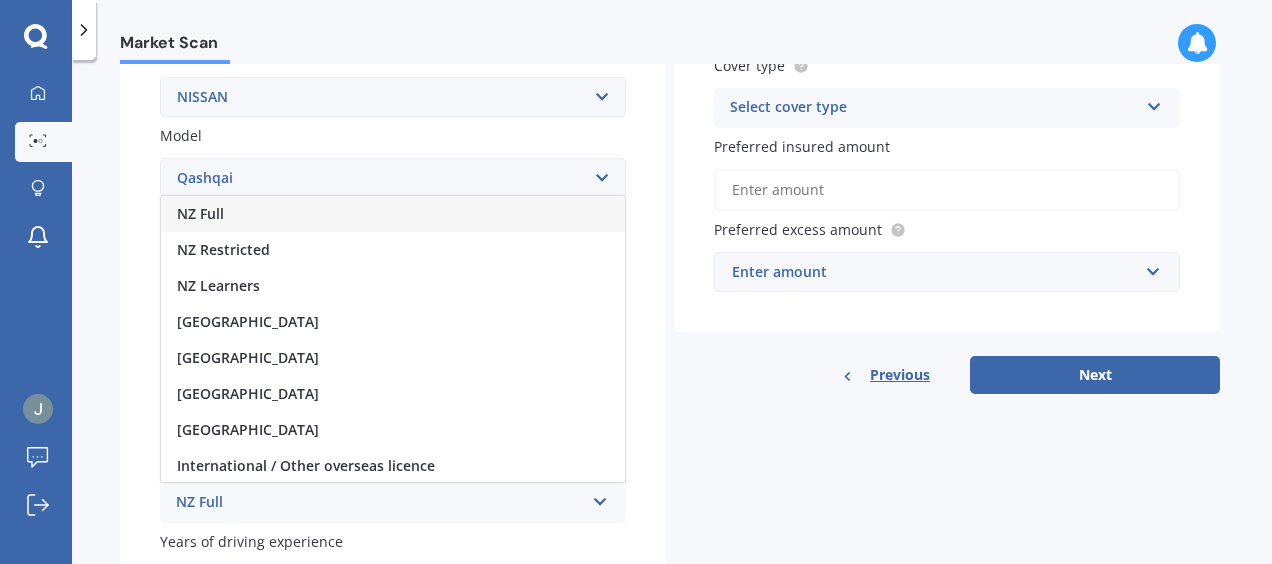 click on "NZ Full" at bounding box center [200, 213] 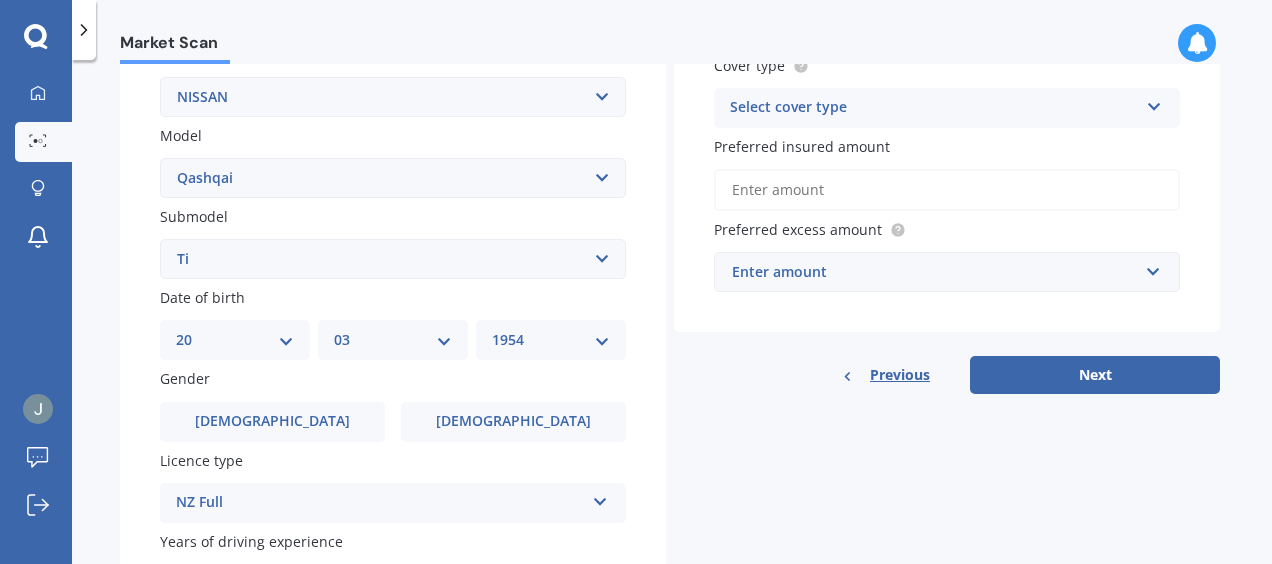 scroll, scrollTop: 500, scrollLeft: 0, axis: vertical 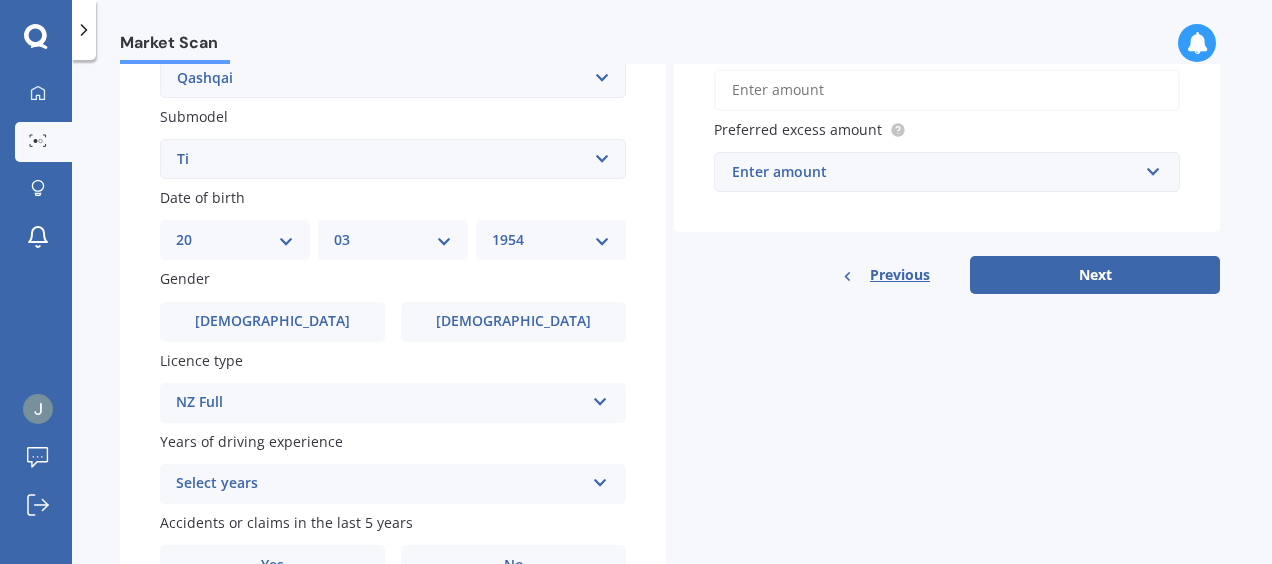 click at bounding box center (600, 479) 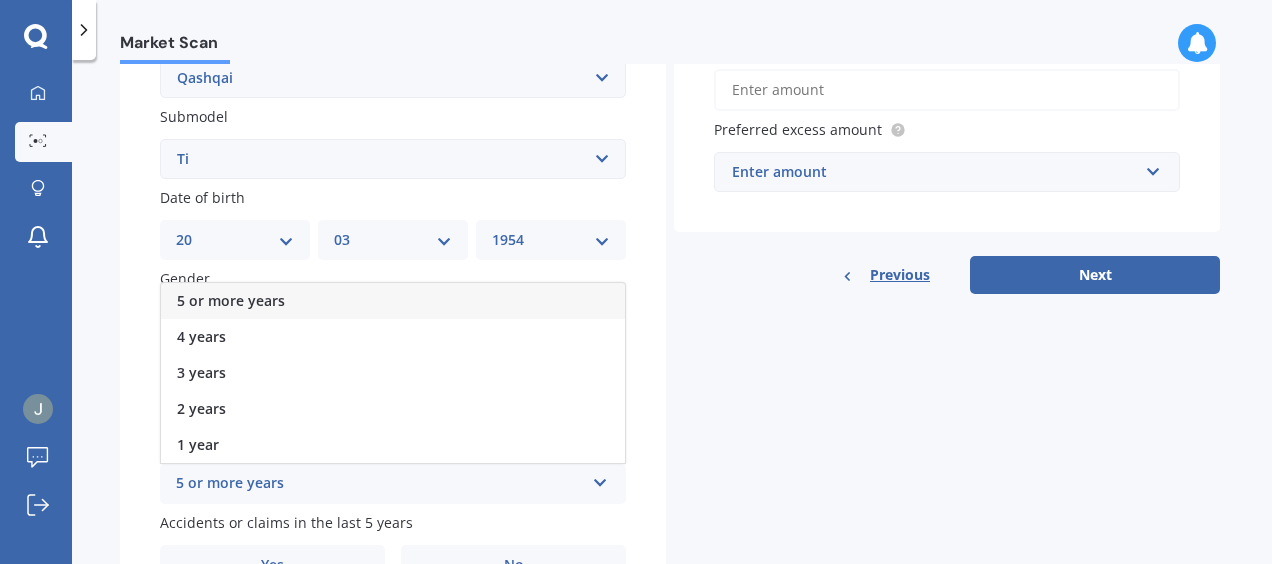 click on "5 or more years" at bounding box center (231, 300) 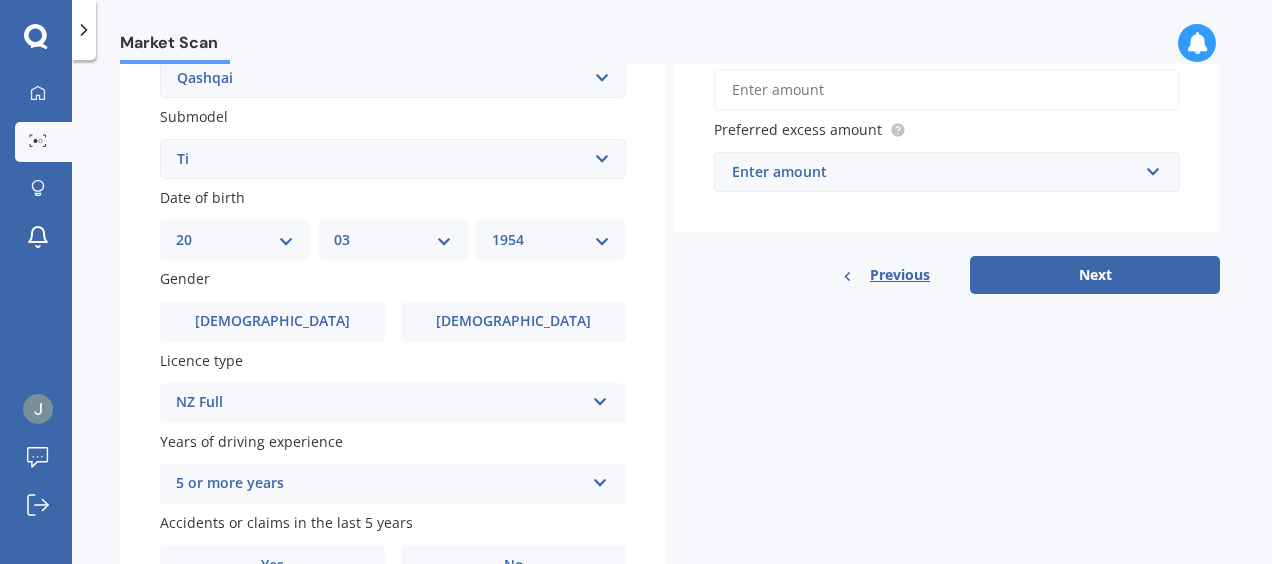 scroll, scrollTop: 600, scrollLeft: 0, axis: vertical 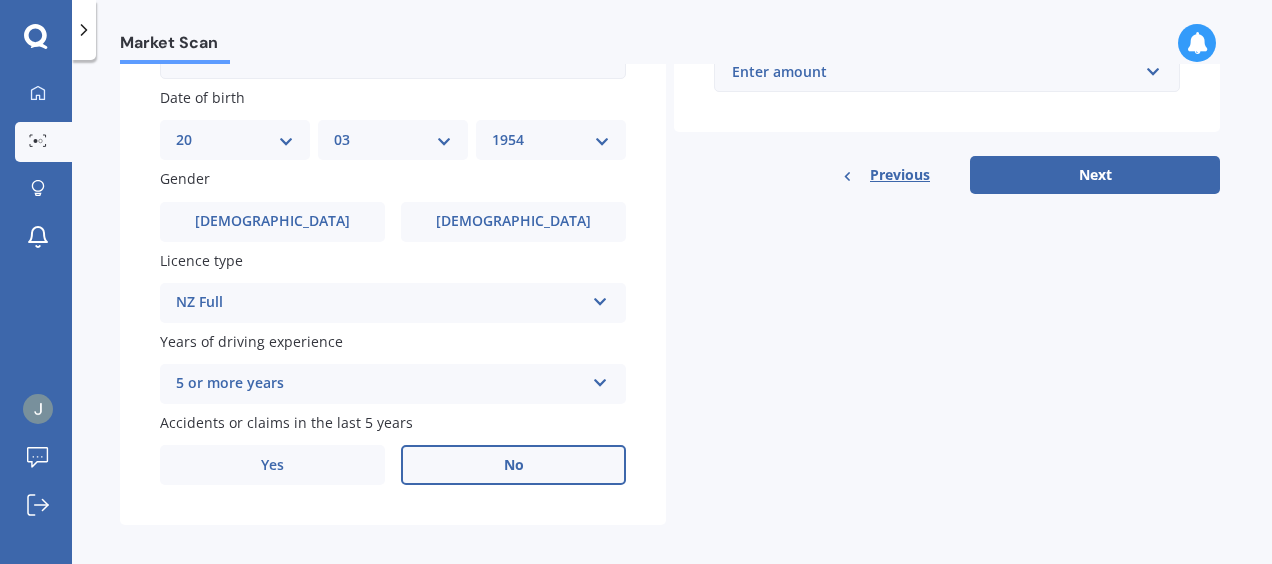 click on "No" at bounding box center [513, 465] 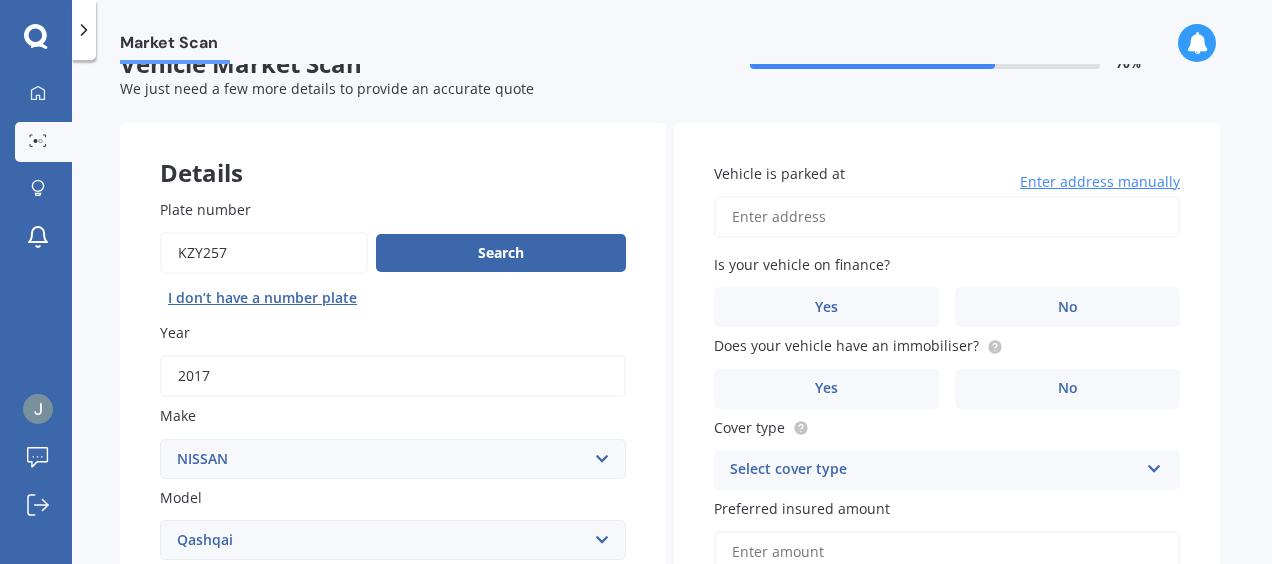 scroll, scrollTop: 16, scrollLeft: 0, axis: vertical 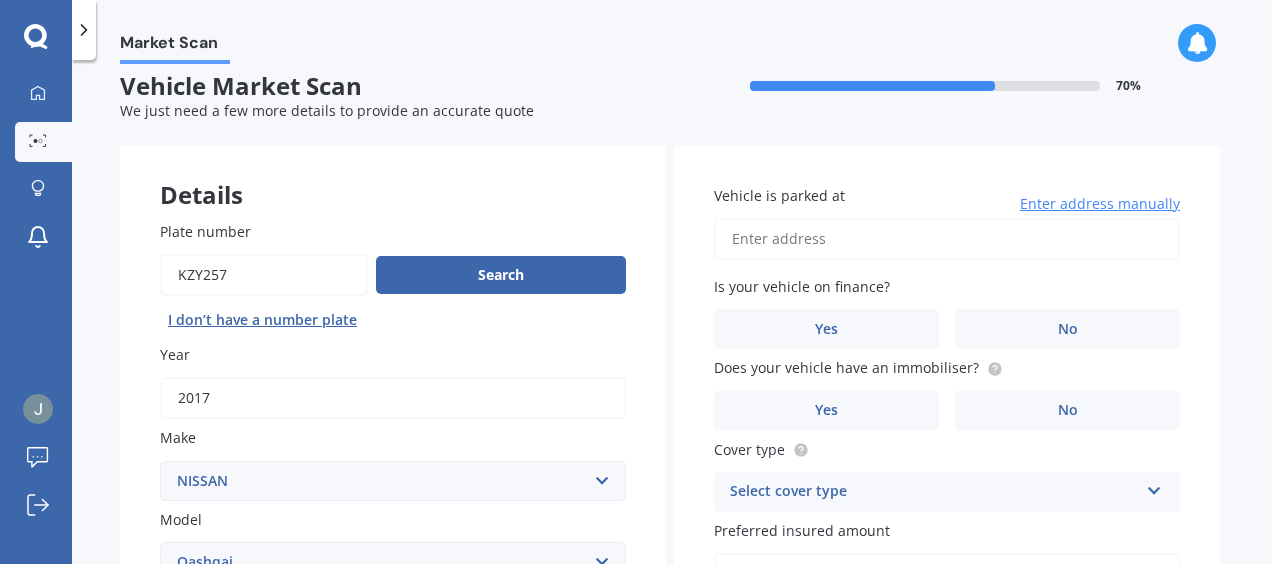 click on "Vehicle is parked at" at bounding box center (947, 239) 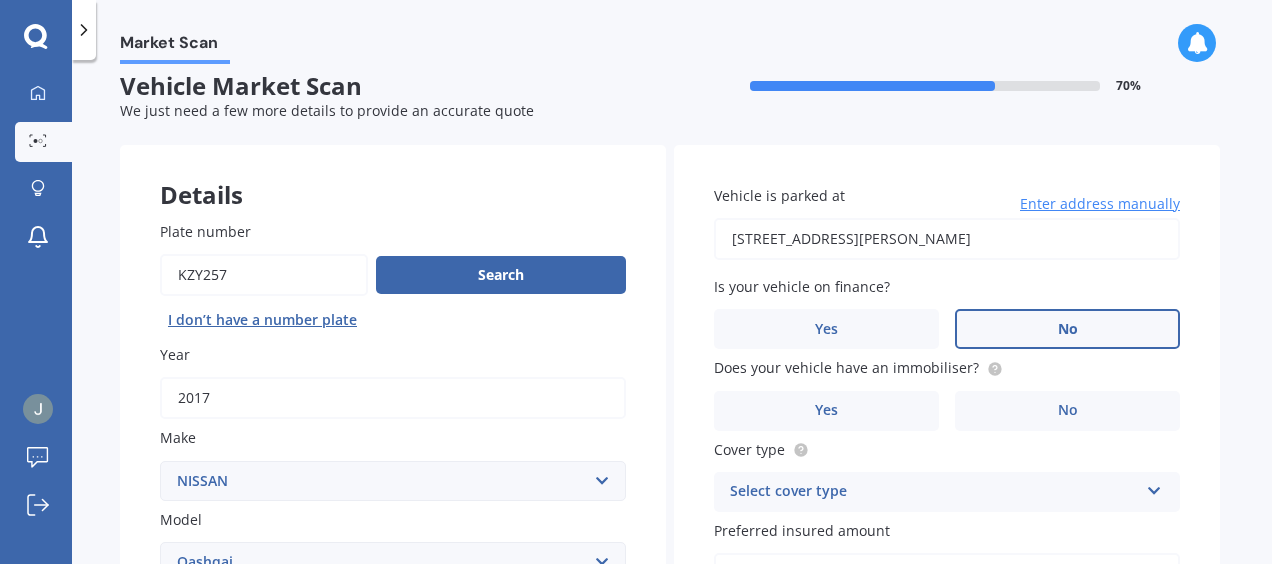 click on "No" at bounding box center (1067, 329) 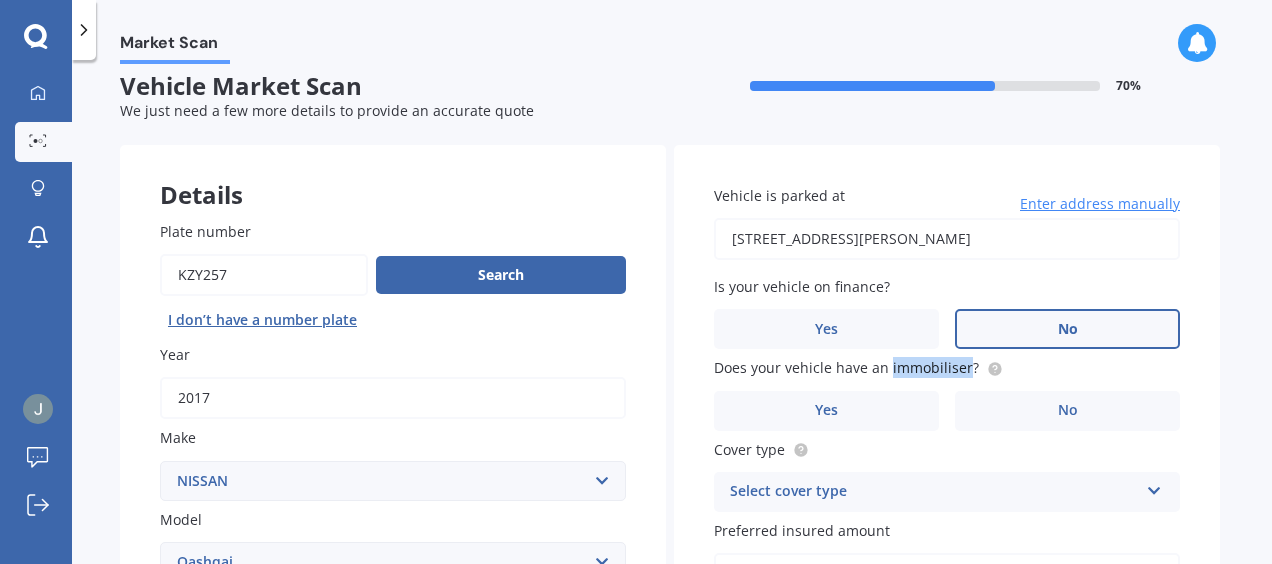 drag, startPoint x: 885, startPoint y: 369, endPoint x: 961, endPoint y: 375, distance: 76.23647 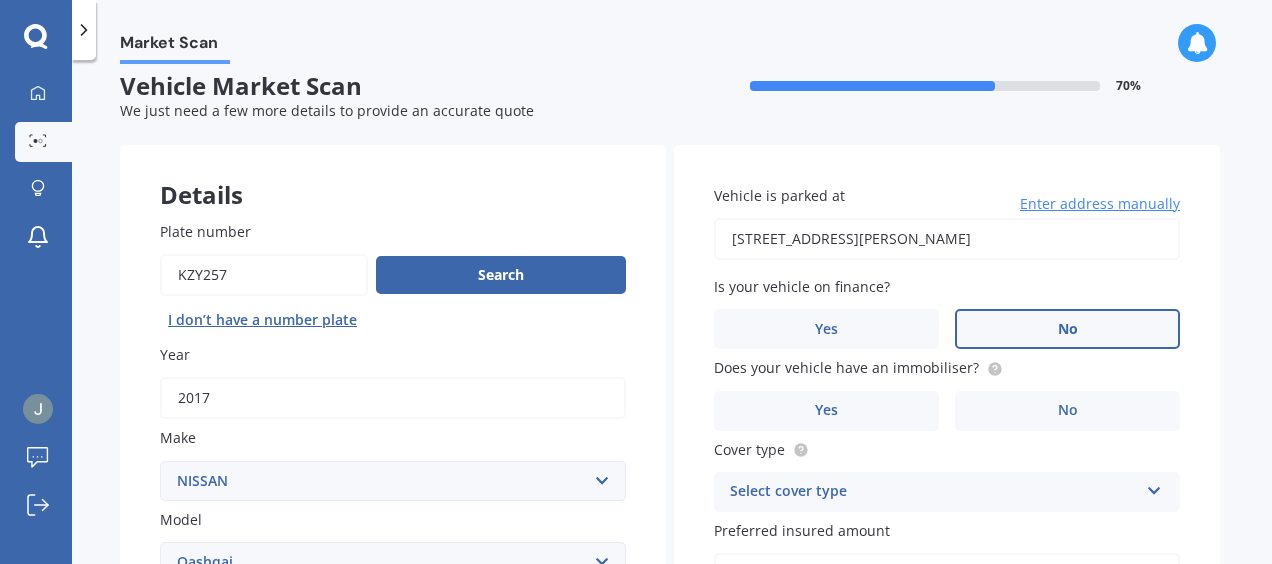 click on "Does your vehicle have an immobiliser?" at bounding box center [846, 368] 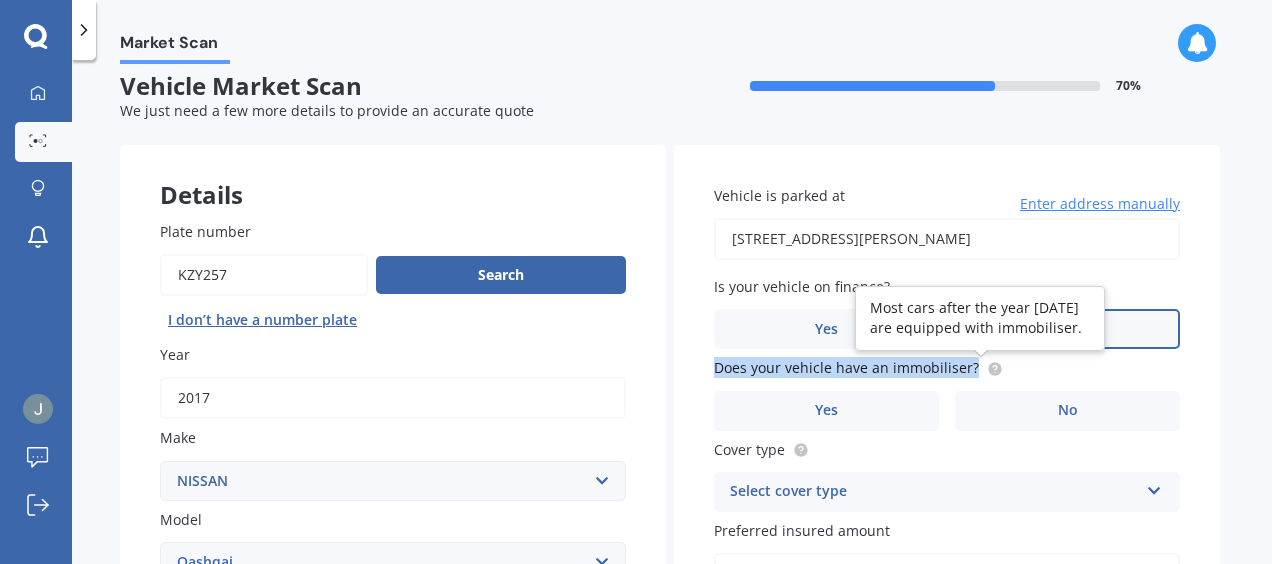 drag, startPoint x: 706, startPoint y: 370, endPoint x: 974, endPoint y: 370, distance: 268 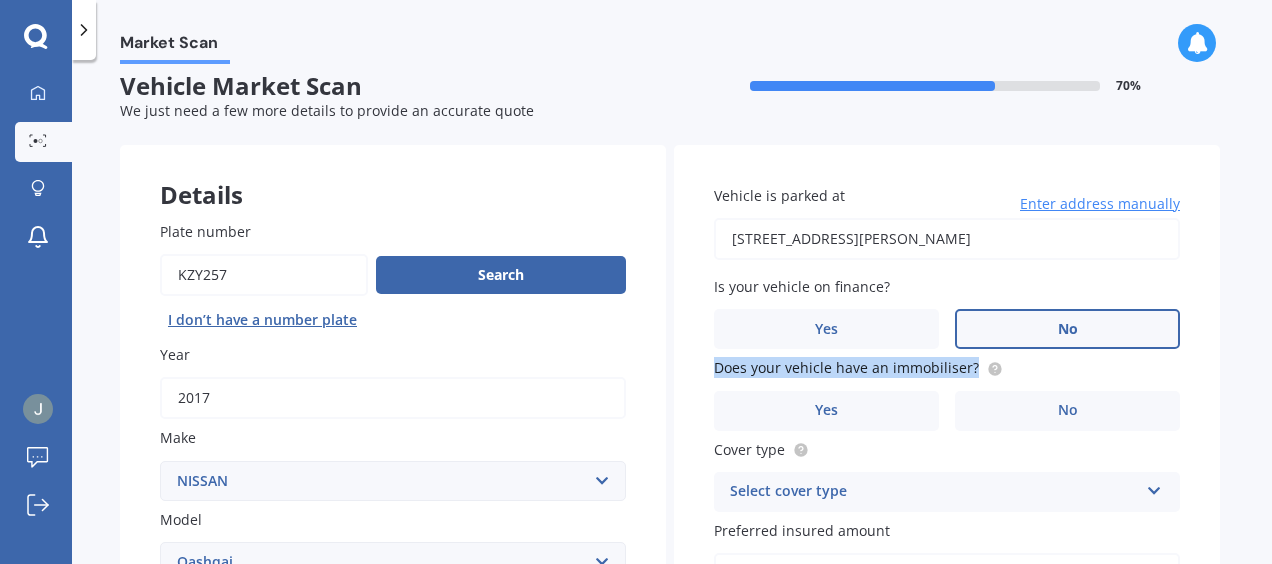 drag, startPoint x: 974, startPoint y: 370, endPoint x: 819, endPoint y: 372, distance: 155.01291 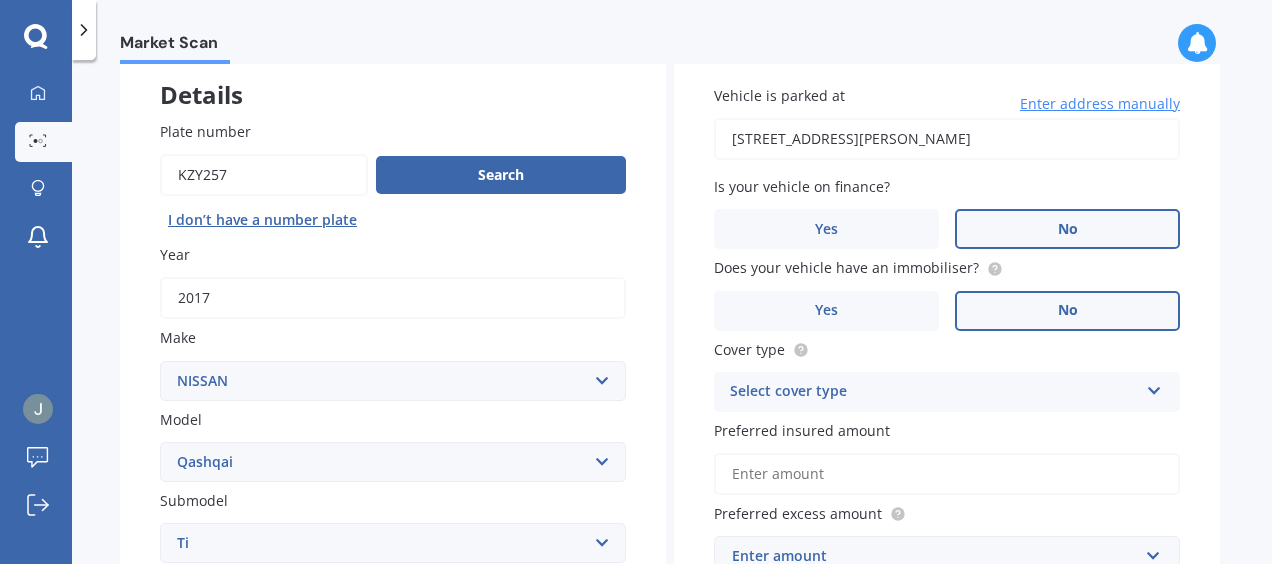 click on "No" at bounding box center (1067, 311) 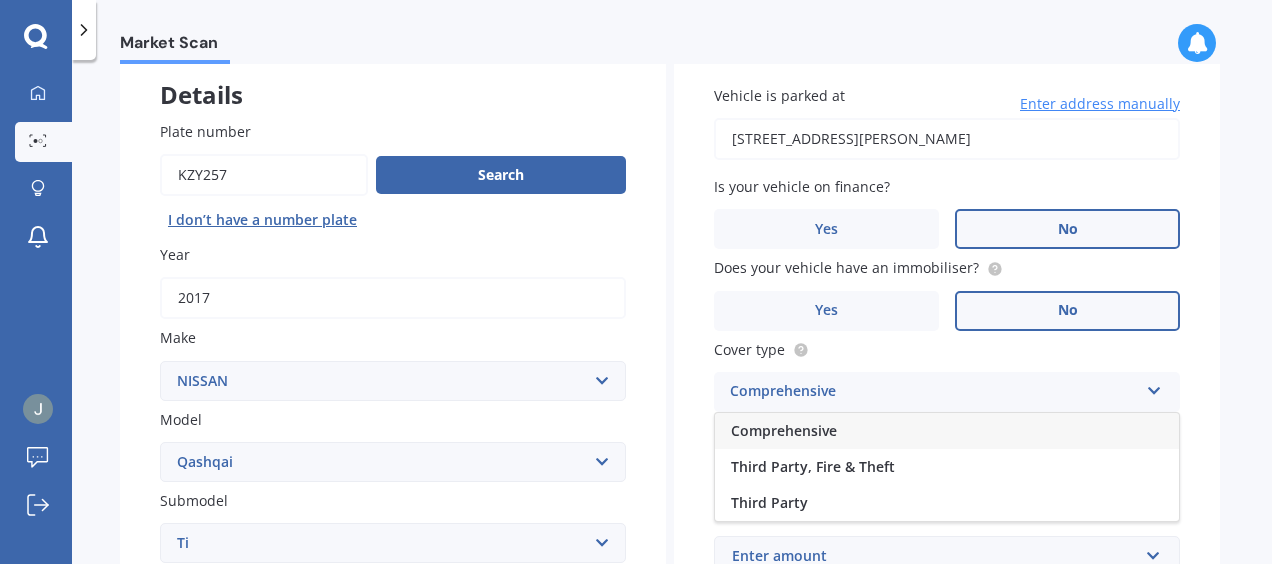 click on "Vehicle is parked at 47 Whai Hua Lane Enter address manually Is your vehicle on finance? Yes No Does your vehicle have an immobiliser? Yes No Cover type Comprehensive Comprehensive Third Party, Fire & Theft Third Party Preferred insured amount Preferred excess amount Enter amount $100 $400 $500 $750 $1,000 $1,500 $2,000" at bounding box center (947, 331) 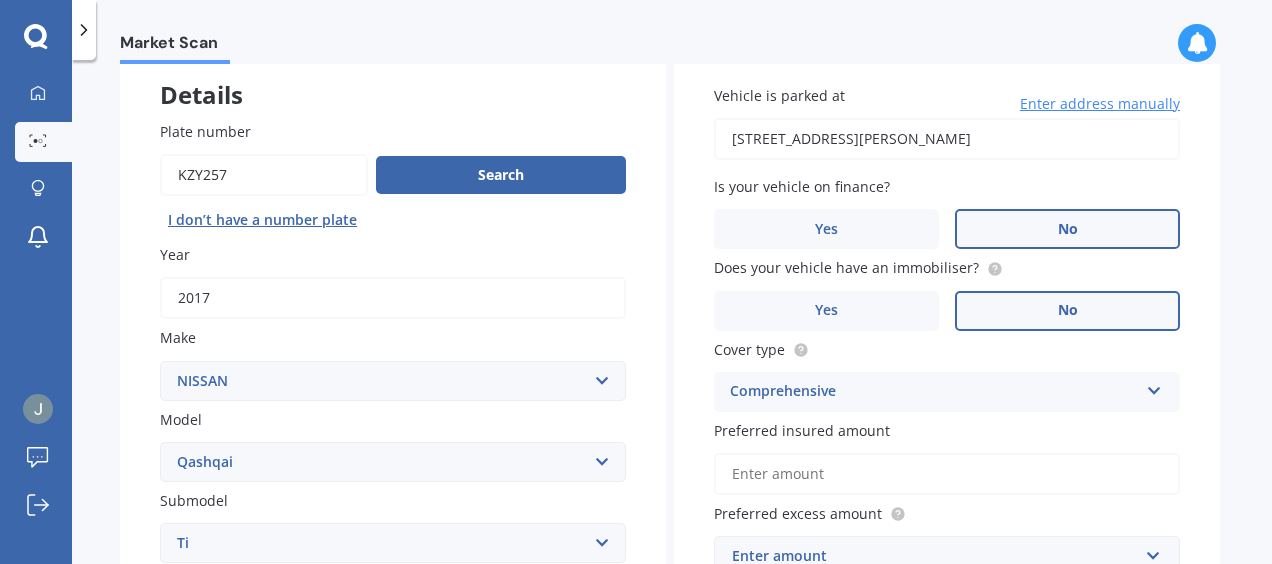 click on "Preferred insured amount" at bounding box center (947, 474) 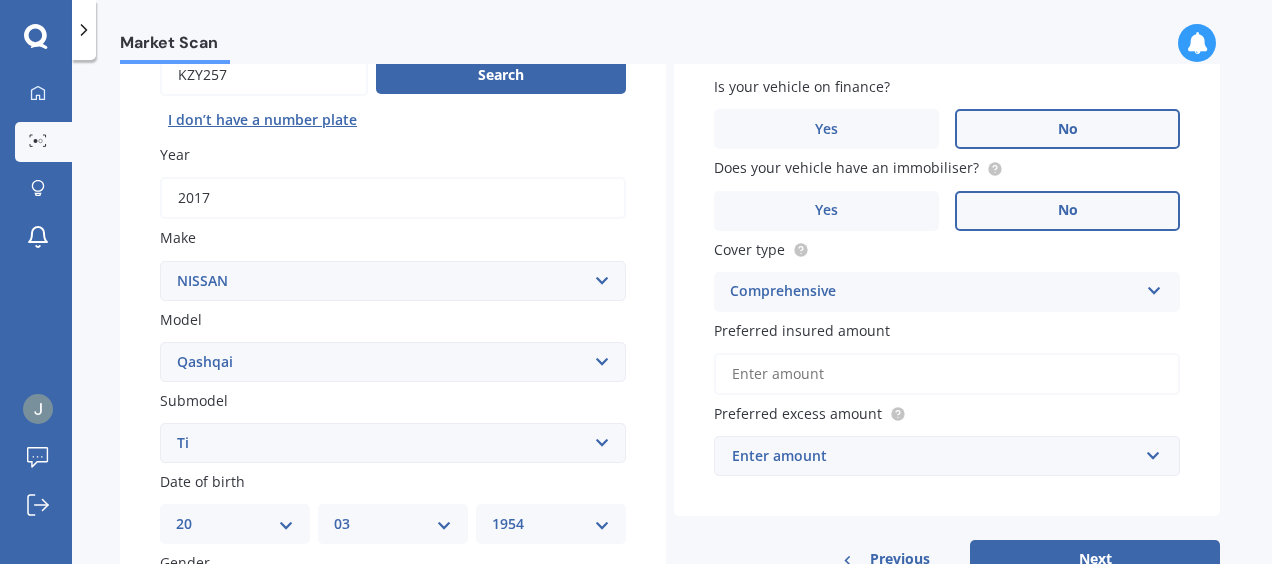 scroll, scrollTop: 316, scrollLeft: 0, axis: vertical 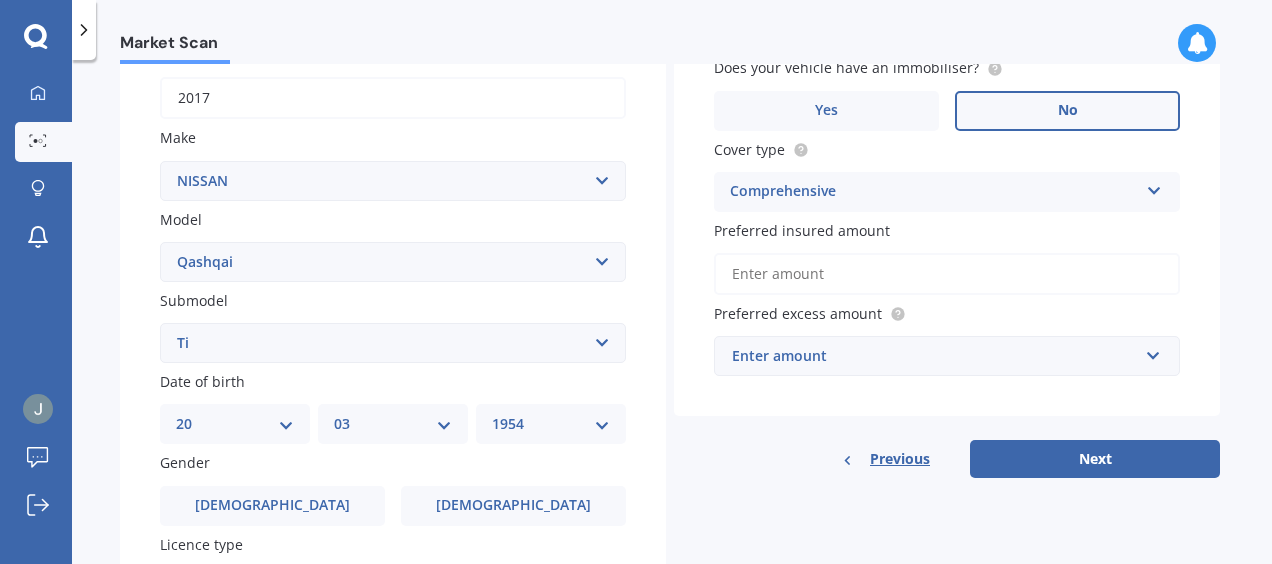 click on "Enter amount" at bounding box center (935, 356) 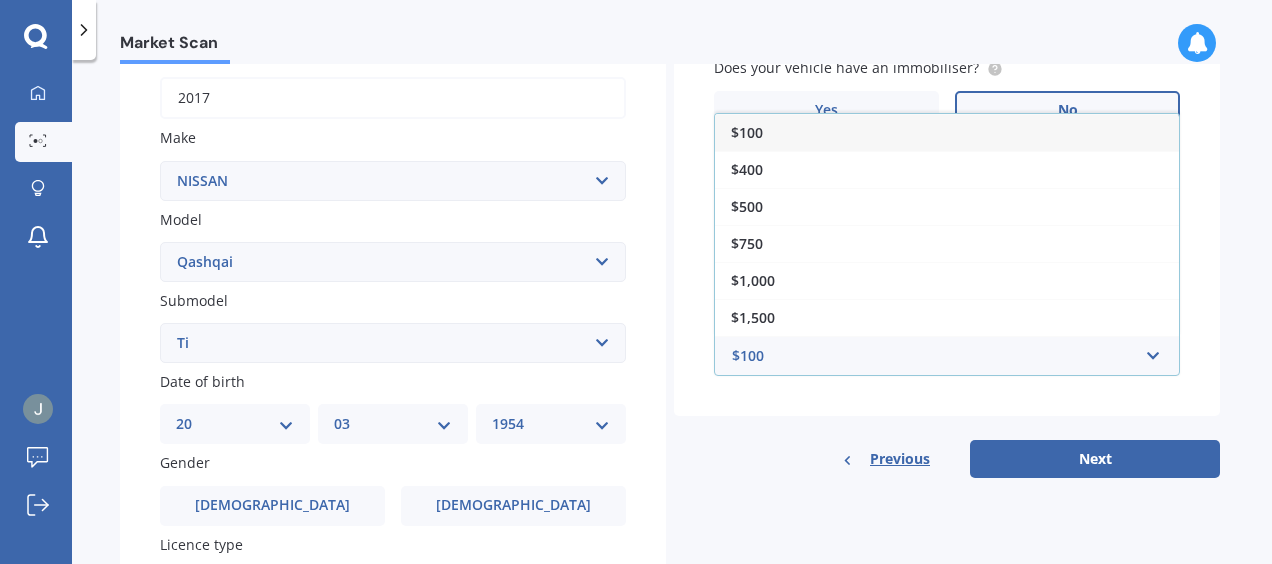 click on "Vehicle is parked at 47 Whai Hua Lane Enter address manually Is your vehicle on finance? Yes No Does your vehicle have an immobiliser? Yes No Cover type Comprehensive Comprehensive Third Party, Fire & Theft Third Party Preferred insured amount Preferred excess amount $100 $100 $400 $500 $750 $1,000 $1,500 $2,000" at bounding box center (947, 131) 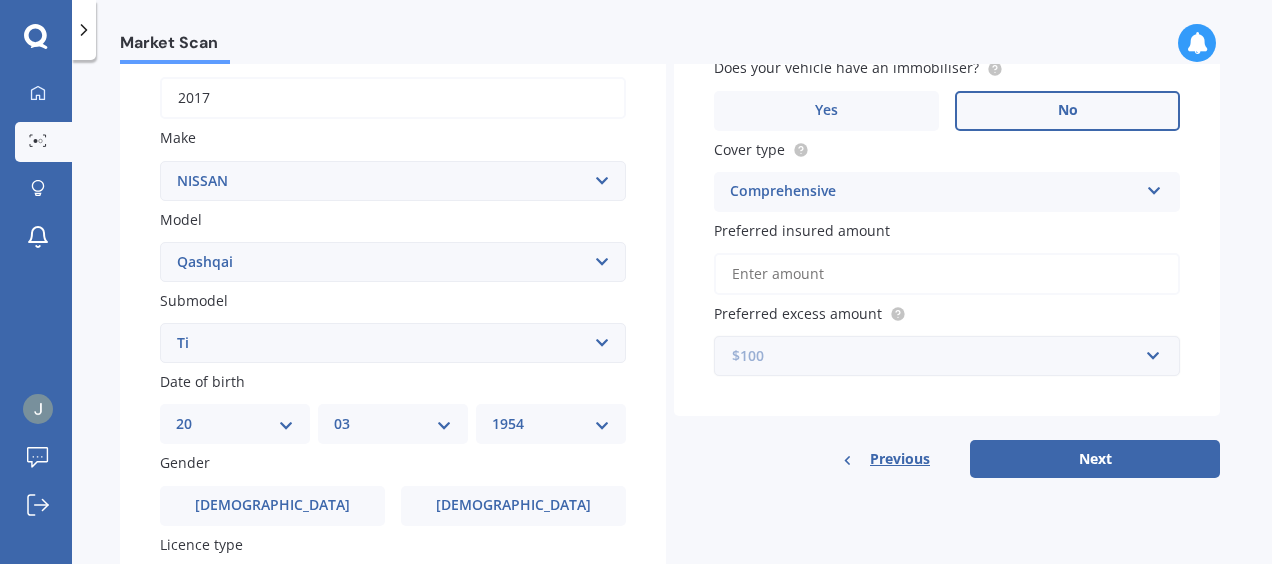 click at bounding box center [940, 356] 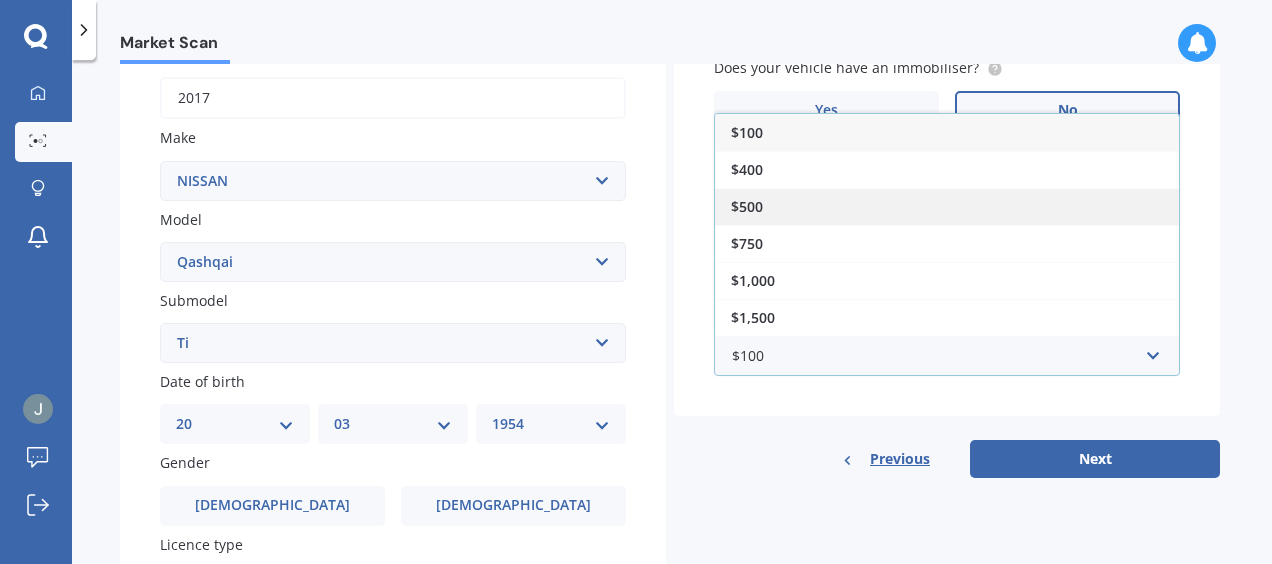 click on "$500" at bounding box center (747, 206) 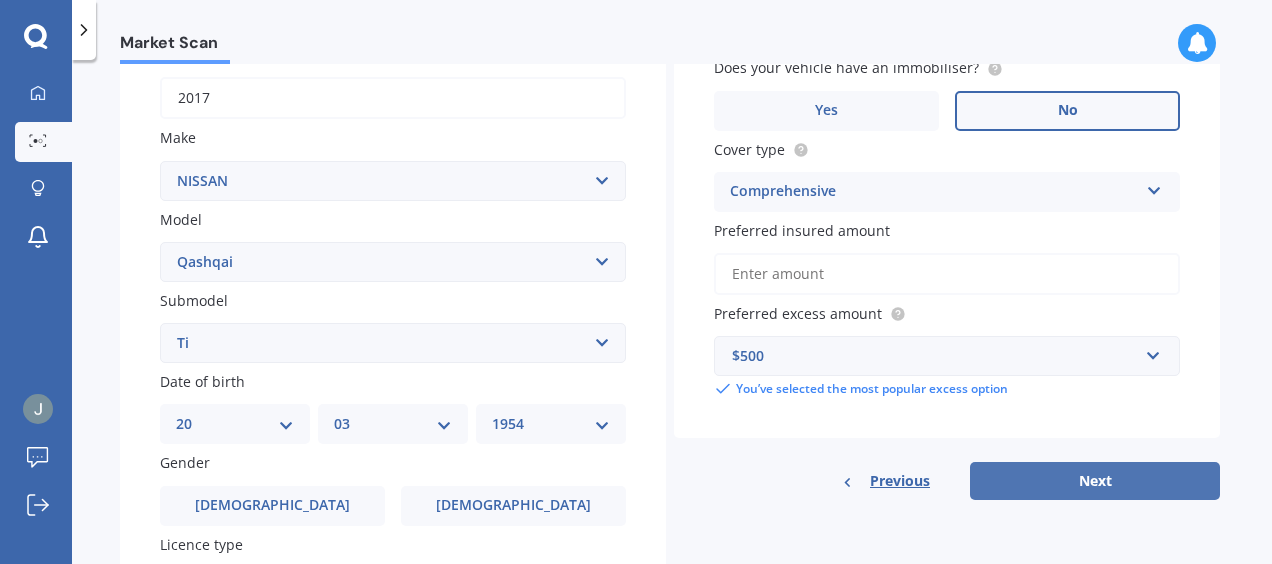 click on "Next" at bounding box center (1095, 481) 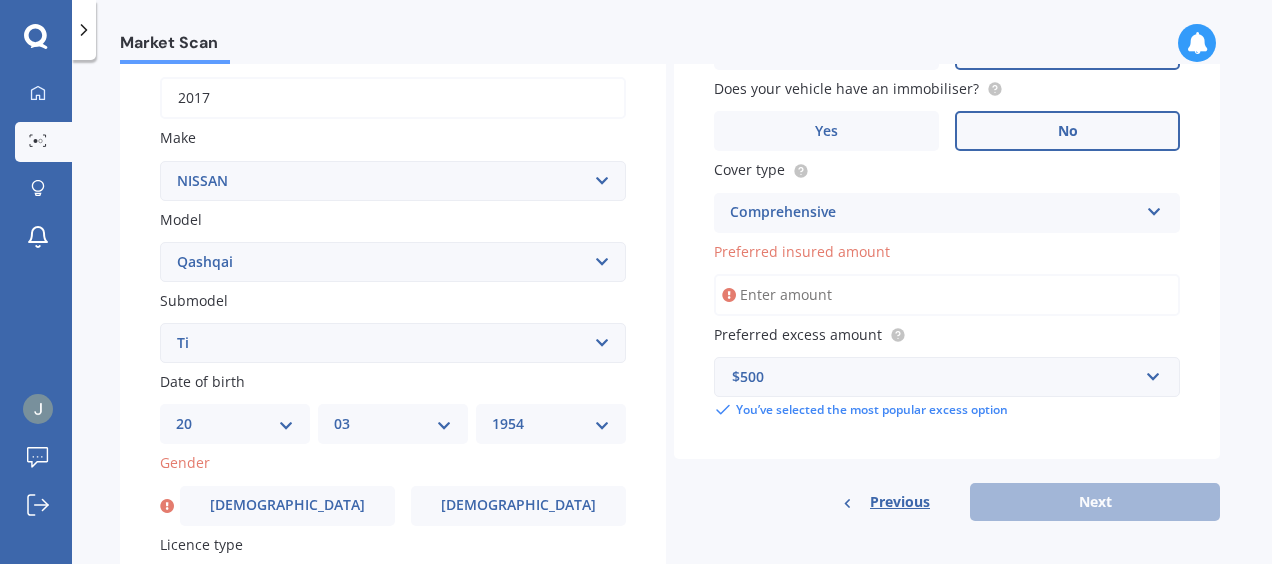 click on "Preferred insured amount" at bounding box center (947, 295) 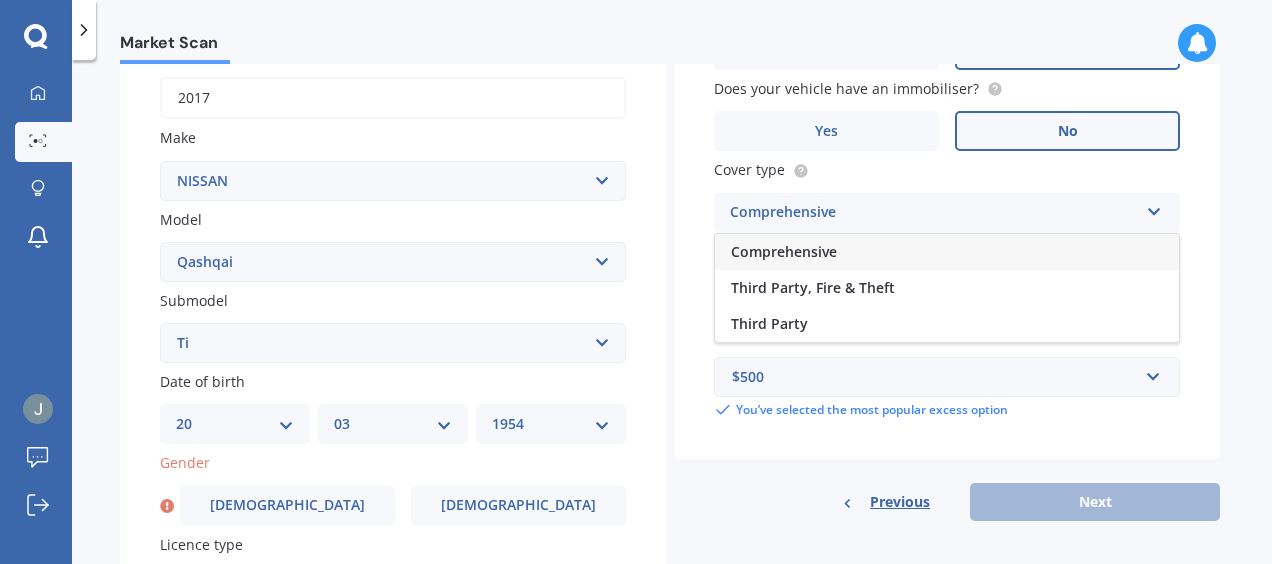 click on "Vehicle is parked at 47 Whai Hua Lane Enter address manually Select a match from the address list Is your vehicle on finance? Yes No Does your vehicle have an immobiliser? Yes No Cover type Comprehensive Comprehensive Third Party, Fire & Theft Third Party Preferred insured amount Preferred excess amount $500 $100 $400 $500 $750 $1,000 $1,500 $2,000 You’ve selected the most popular excess option" at bounding box center (947, 152) 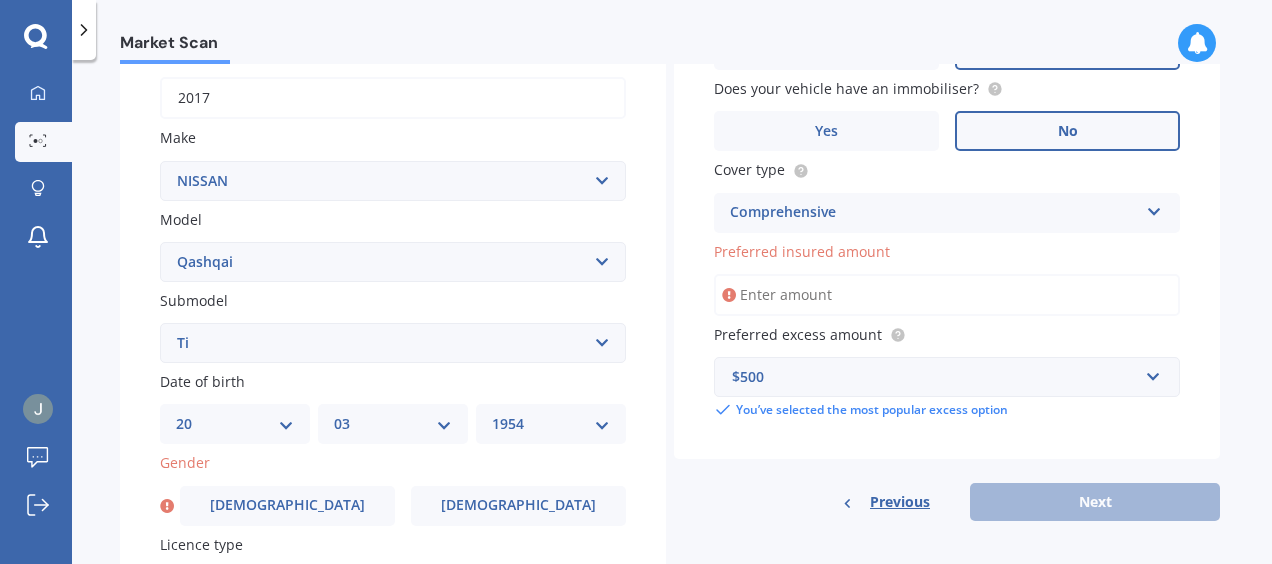 click on "Vehicle is parked at 47 Whai Hua Lane Enter address manually Select a match from the address list Is your vehicle on finance? Yes No Does your vehicle have an immobiliser? Yes No Cover type Comprehensive Comprehensive Third Party, Fire & Theft Third Party Preferred insured amount Preferred excess amount $500 $100 $400 $500 $750 $1,000 $1,500 $2,000 You’ve selected the most popular excess option" at bounding box center [947, 152] 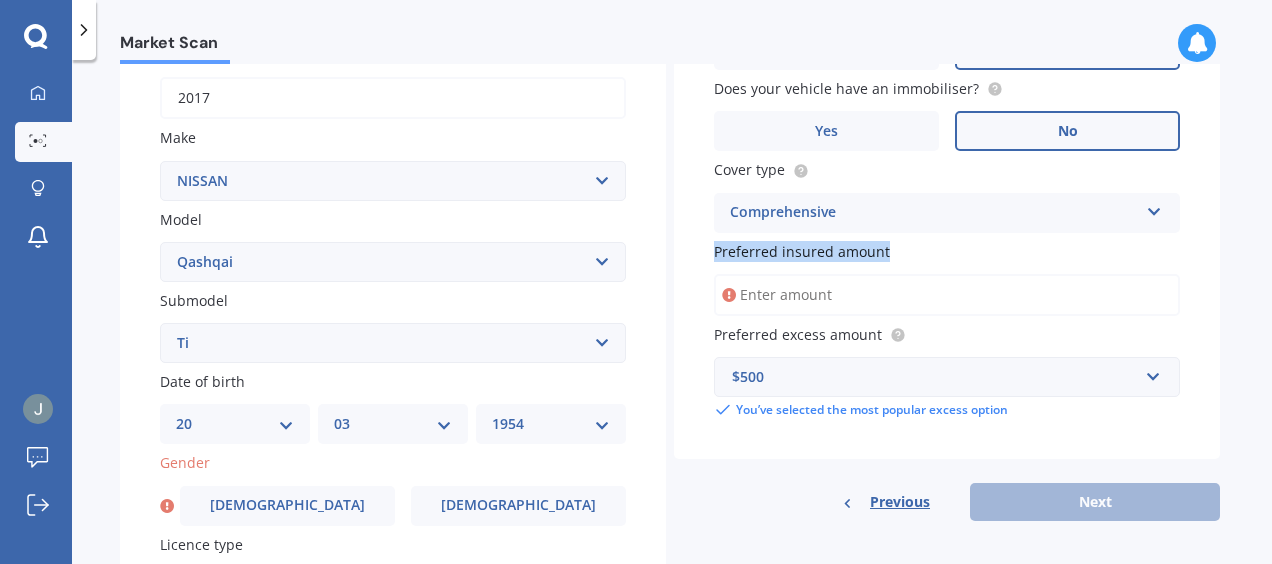 drag, startPoint x: 708, startPoint y: 249, endPoint x: 886, endPoint y: 245, distance: 178.04494 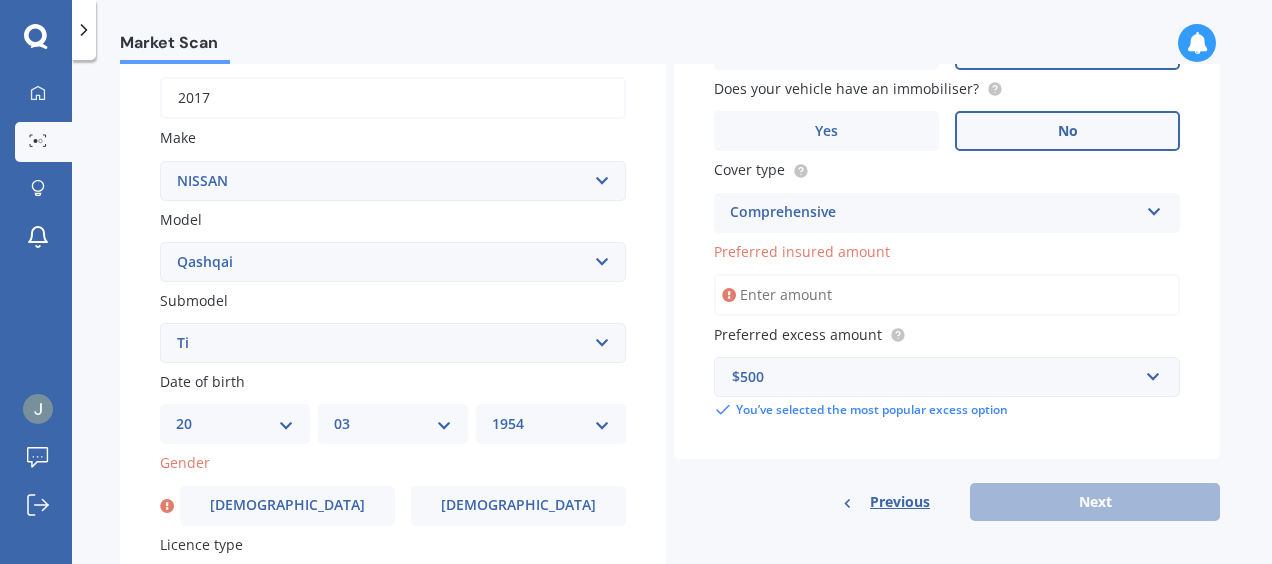 click on "Preferred insured amount" at bounding box center [947, 295] 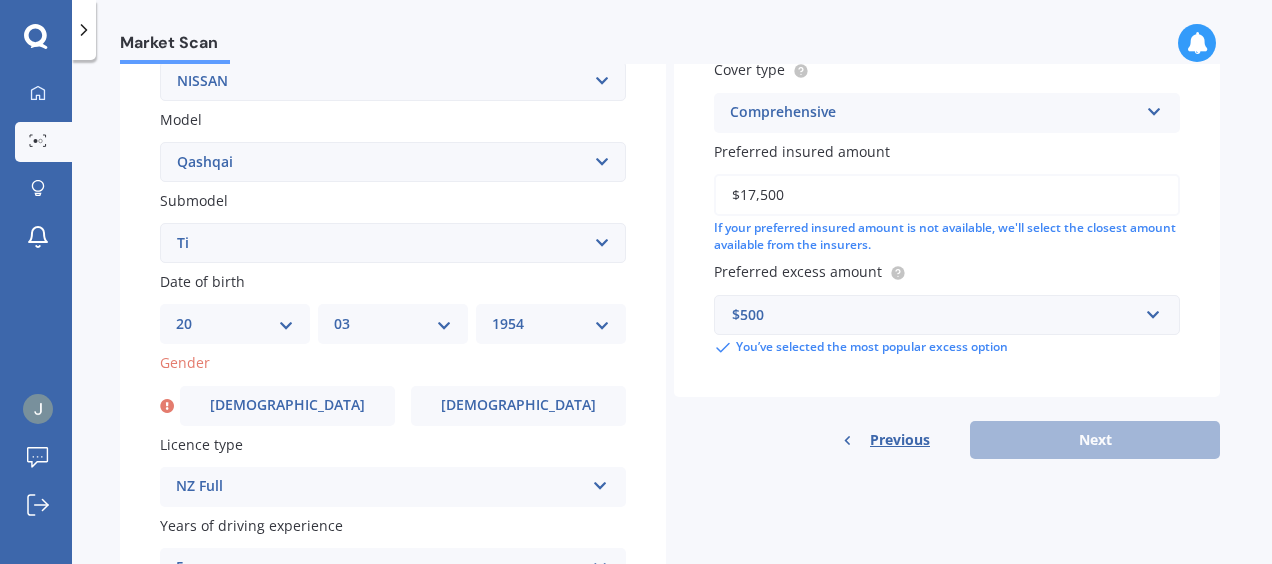 scroll, scrollTop: 516, scrollLeft: 0, axis: vertical 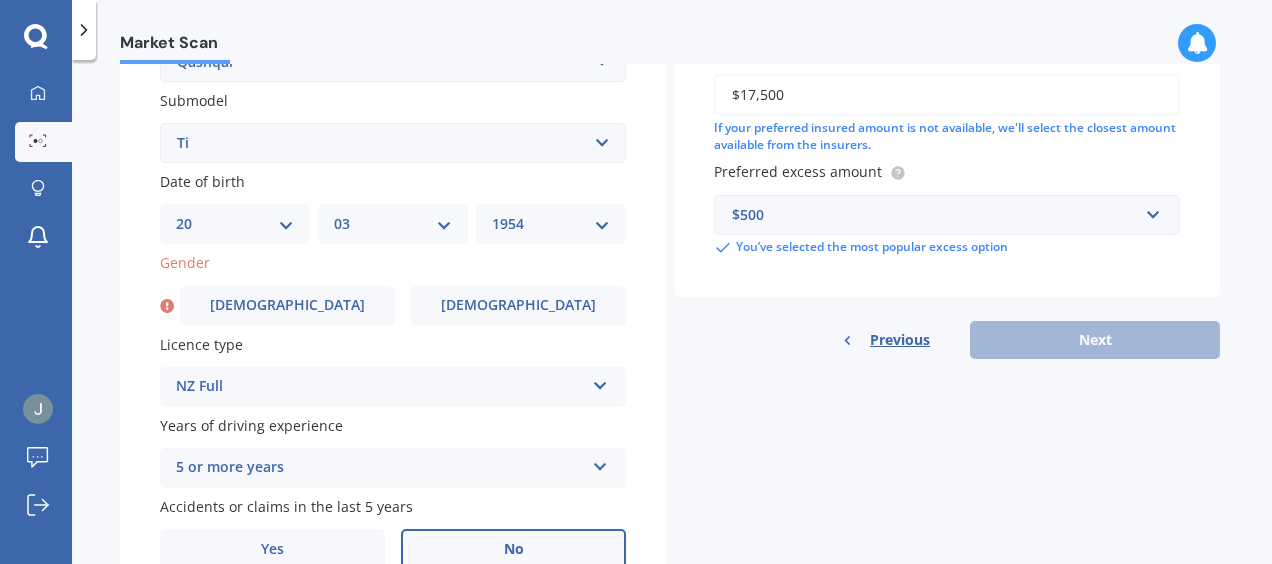 type on "$17,500" 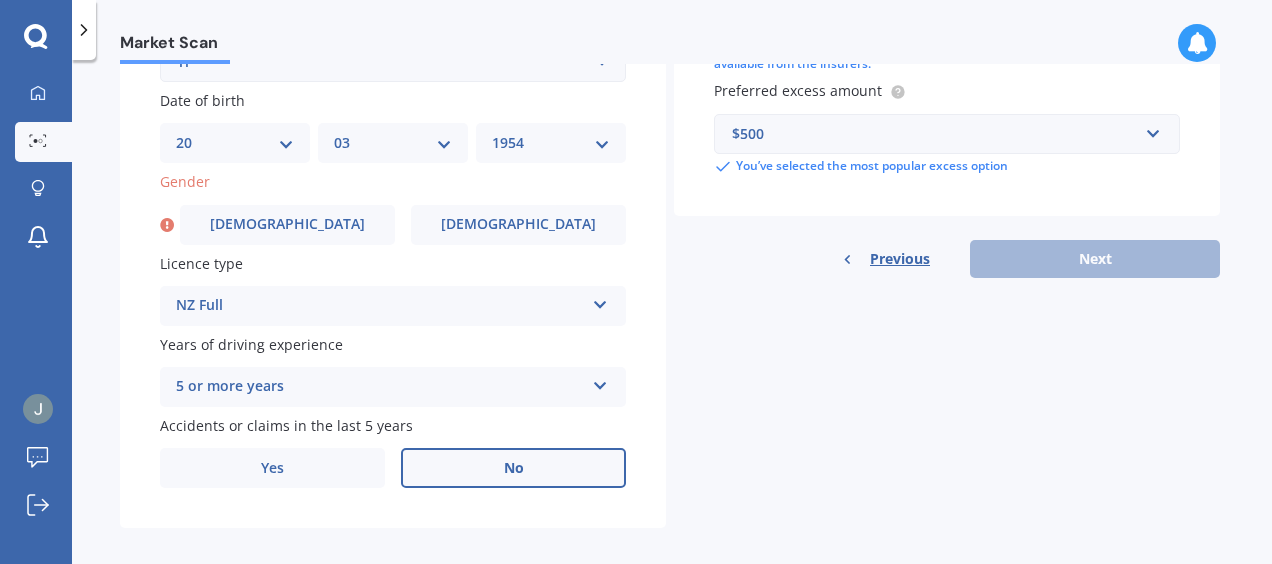 scroll, scrollTop: 616, scrollLeft: 0, axis: vertical 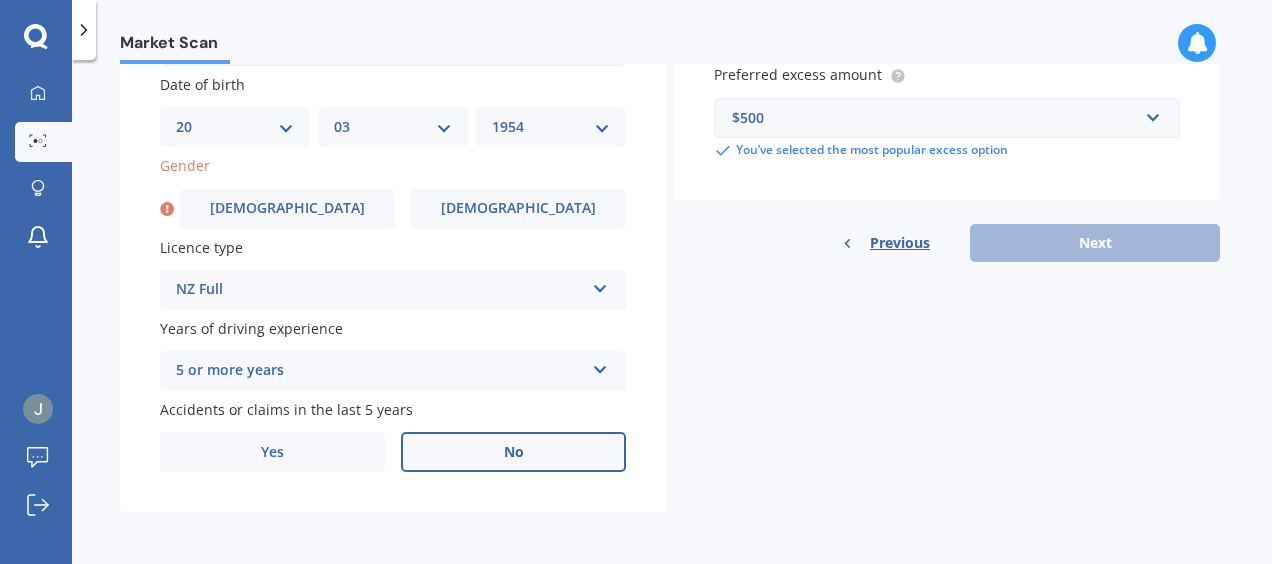 click on "Previous Next" at bounding box center (947, 243) 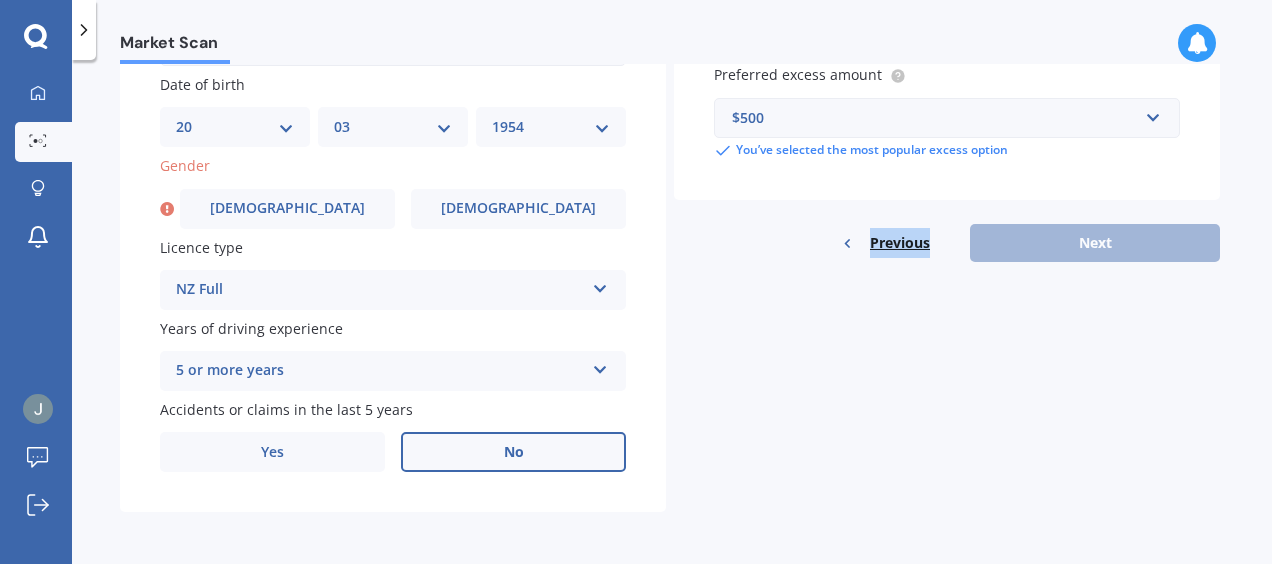 click on "Previous Next" at bounding box center (947, 243) 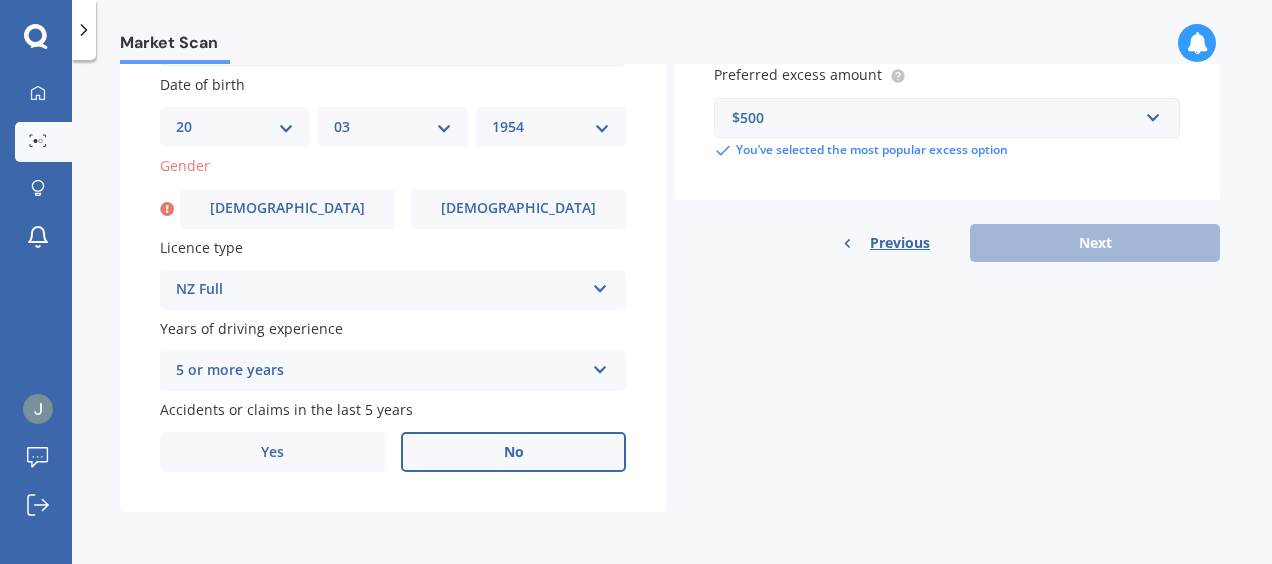 click on "Previous Next" at bounding box center [947, 243] 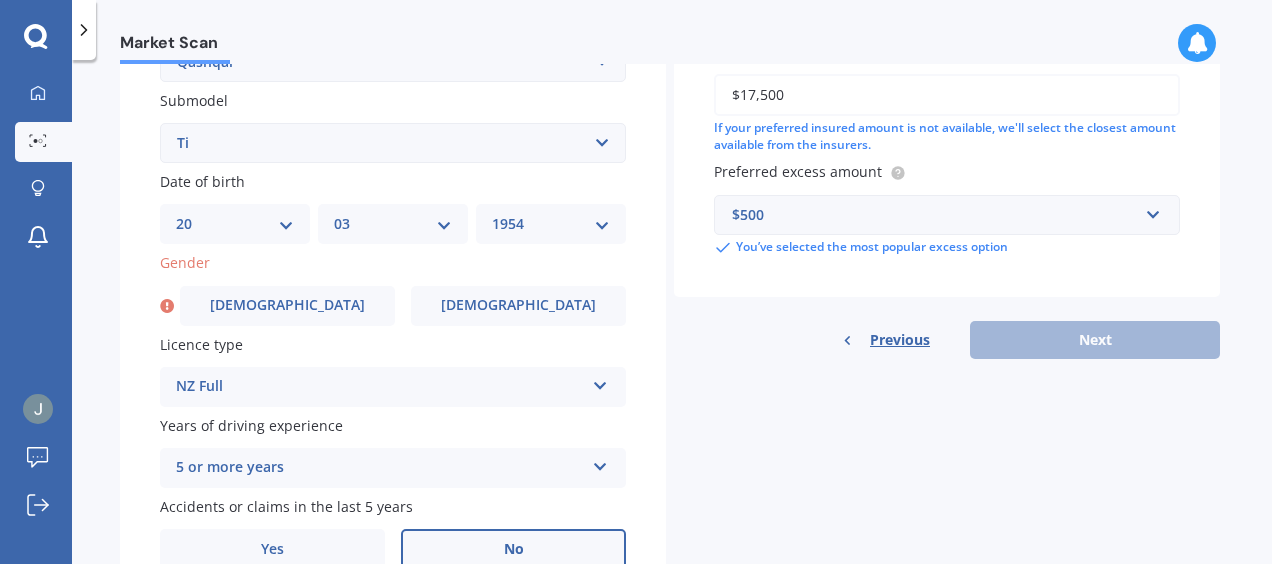 click on "Previous Next" at bounding box center (947, 340) 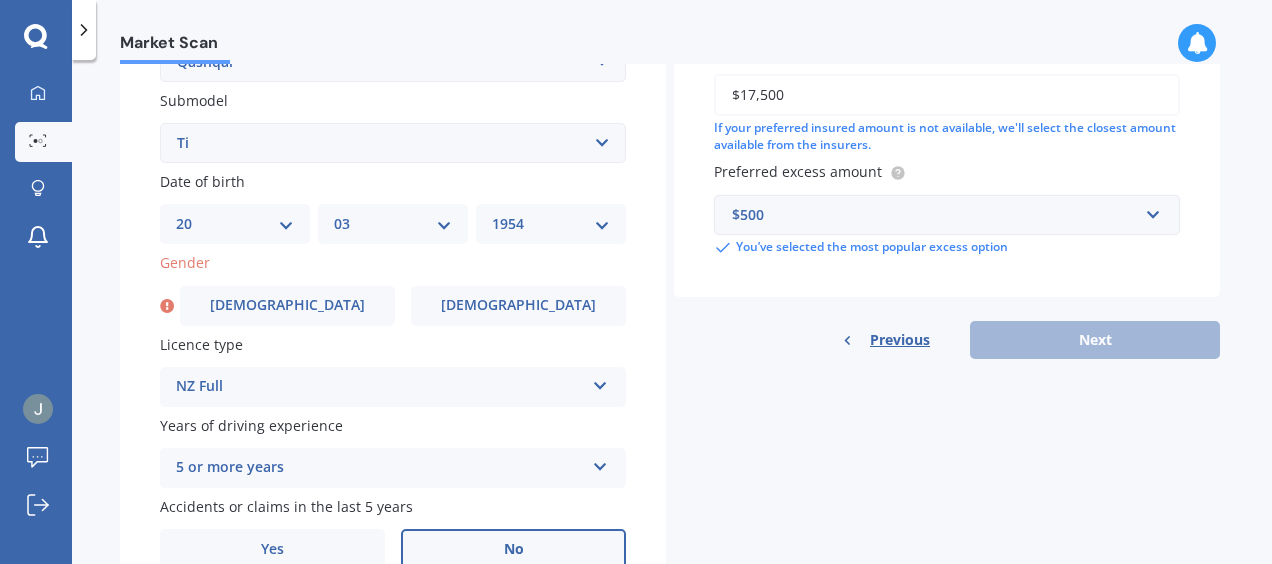 scroll, scrollTop: 416, scrollLeft: 0, axis: vertical 